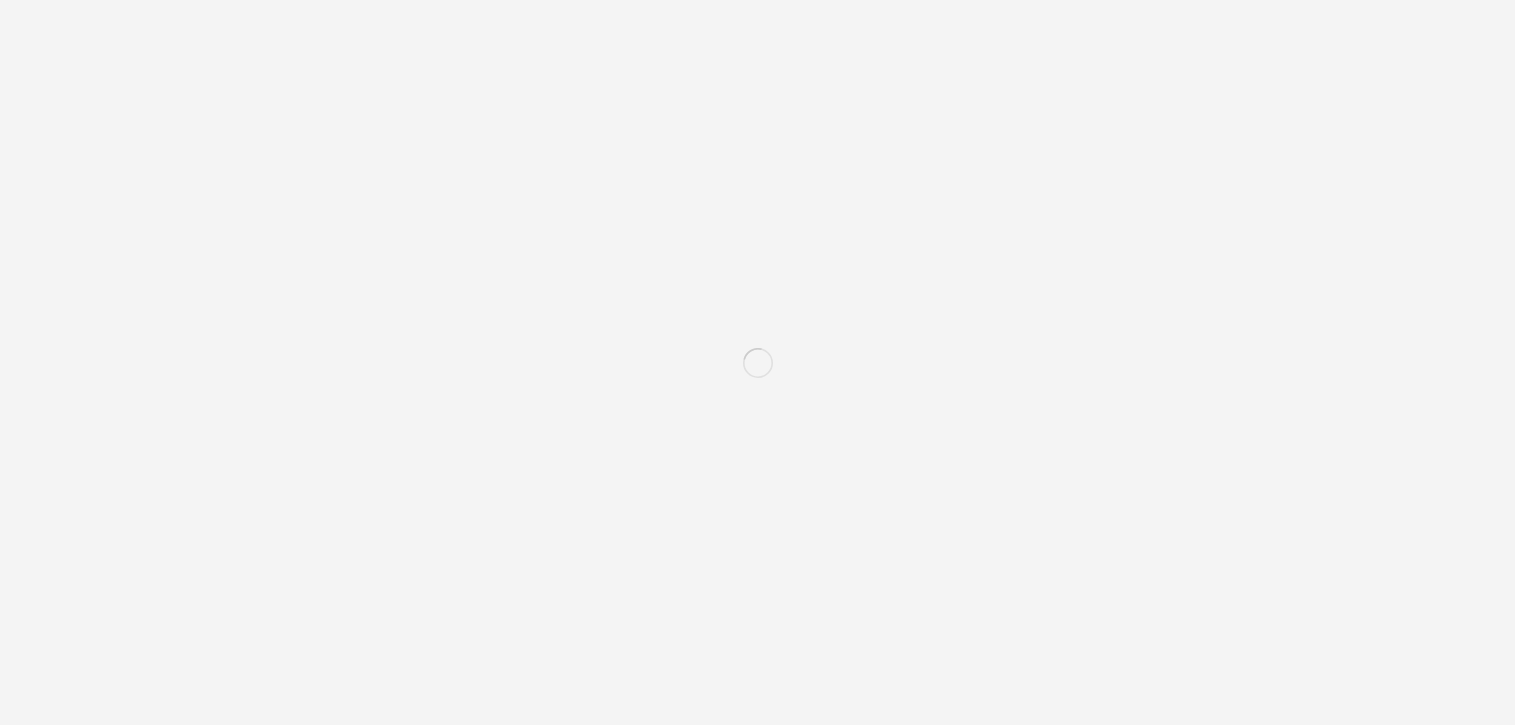 scroll, scrollTop: 0, scrollLeft: 0, axis: both 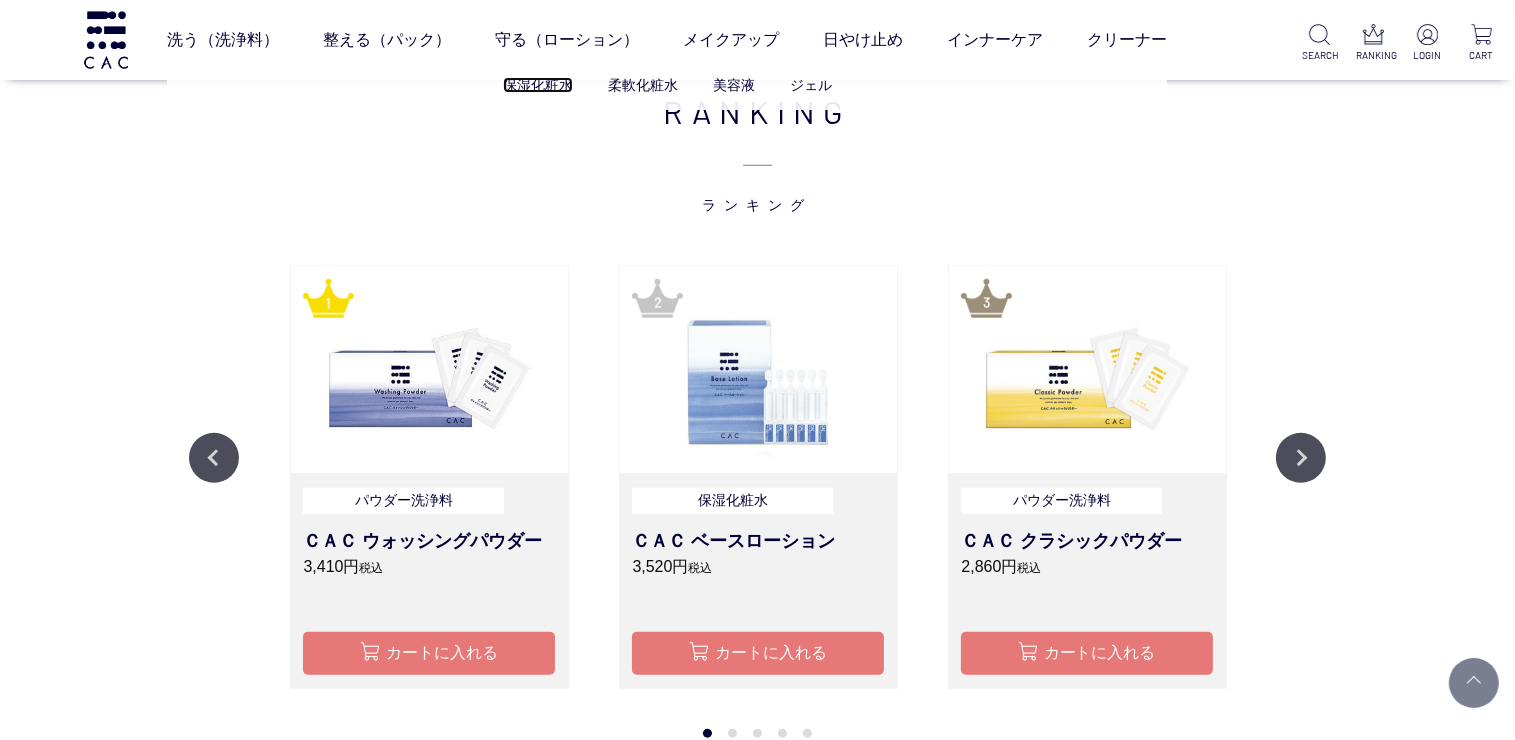 drag, startPoint x: 532, startPoint y: 89, endPoint x: 575, endPoint y: 96, distance: 43.56604 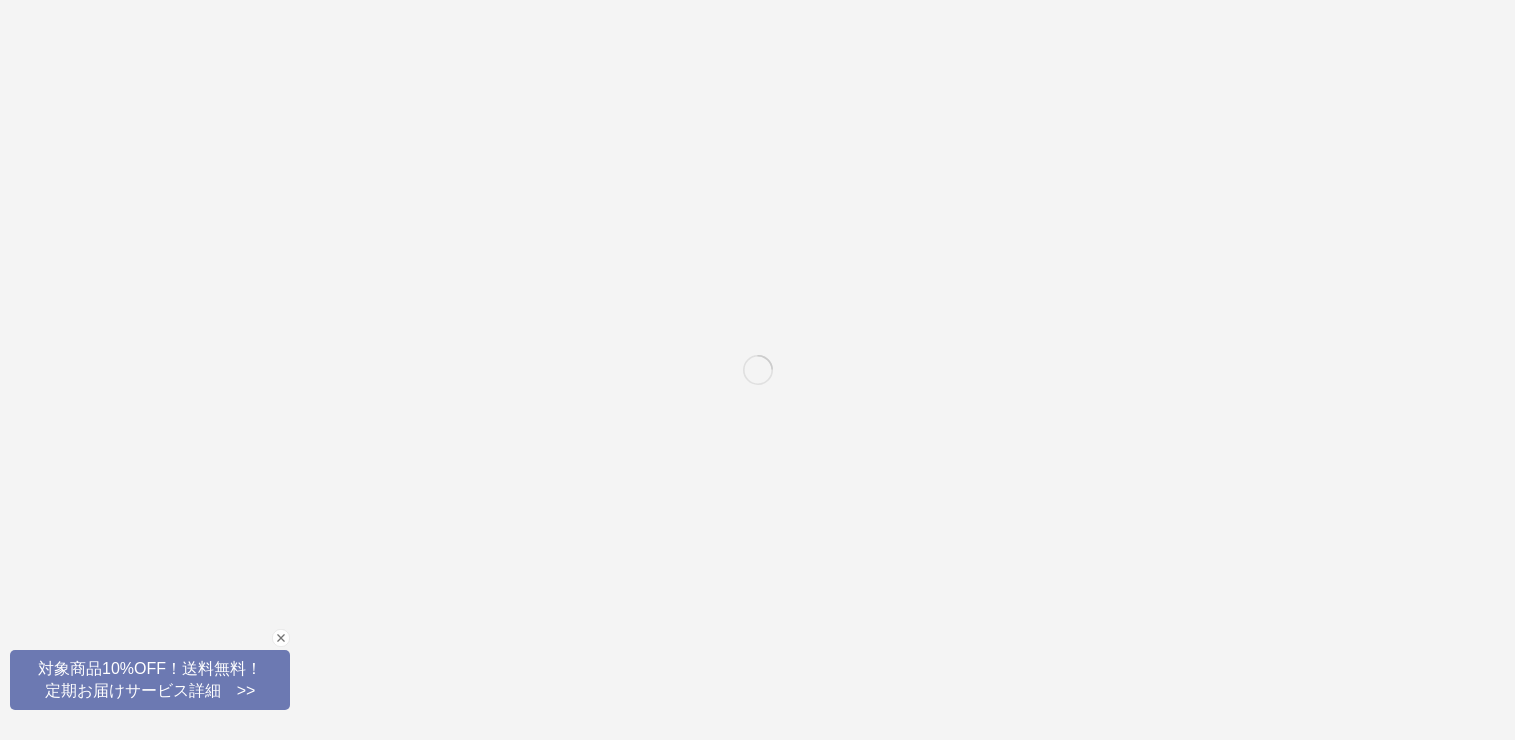 scroll, scrollTop: 0, scrollLeft: 0, axis: both 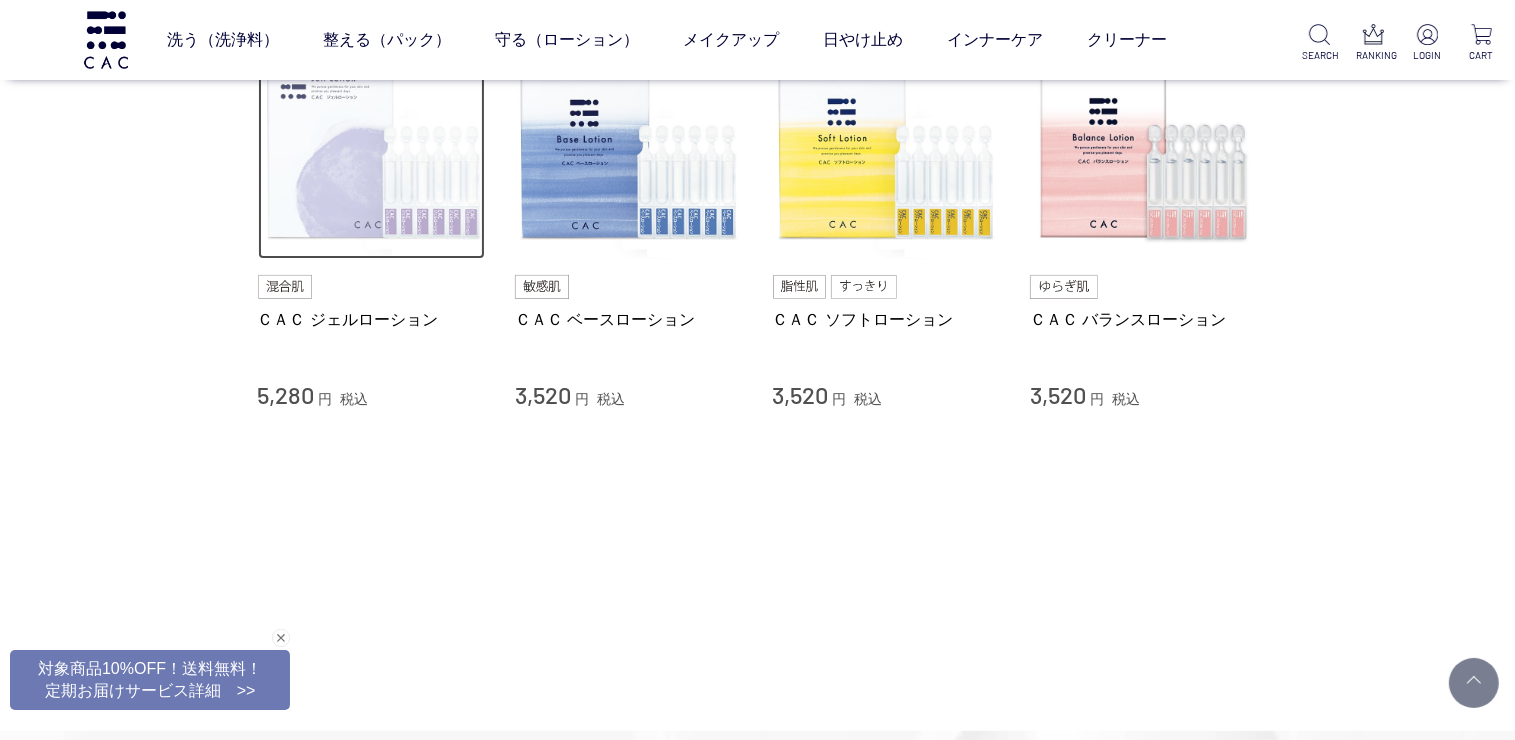 click at bounding box center (372, 146) 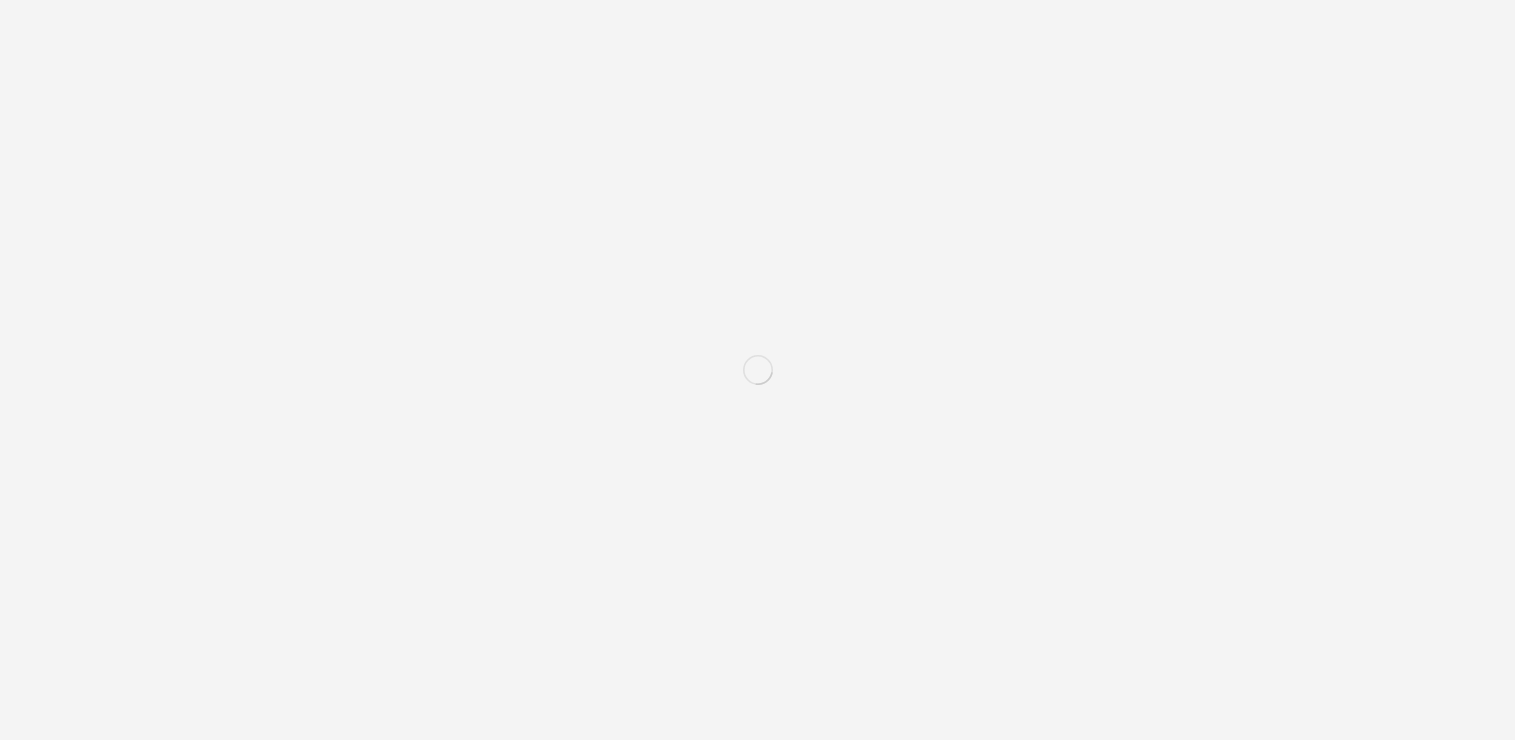 scroll, scrollTop: 0, scrollLeft: 0, axis: both 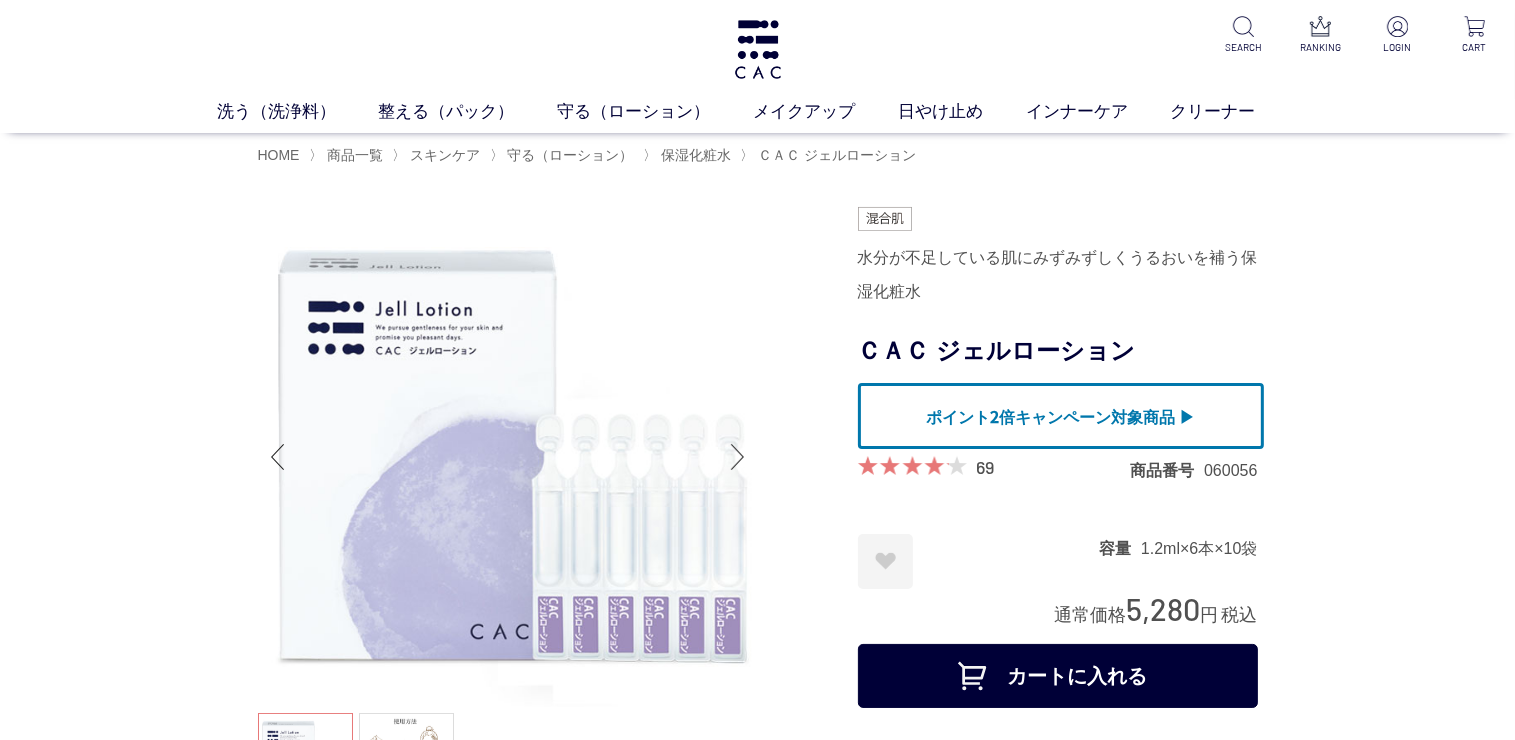 click on "カートに入れる" at bounding box center [1058, 676] 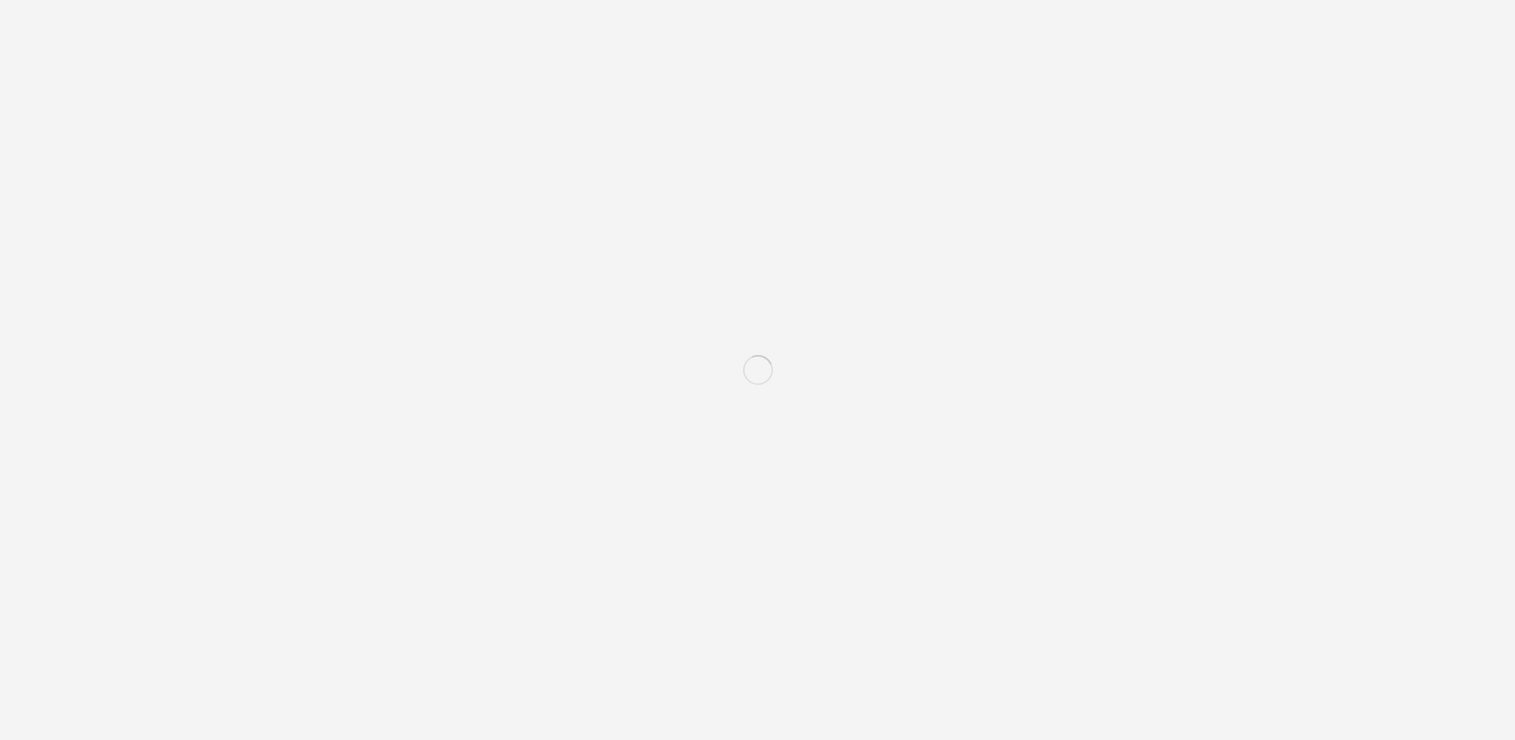 scroll, scrollTop: 0, scrollLeft: 0, axis: both 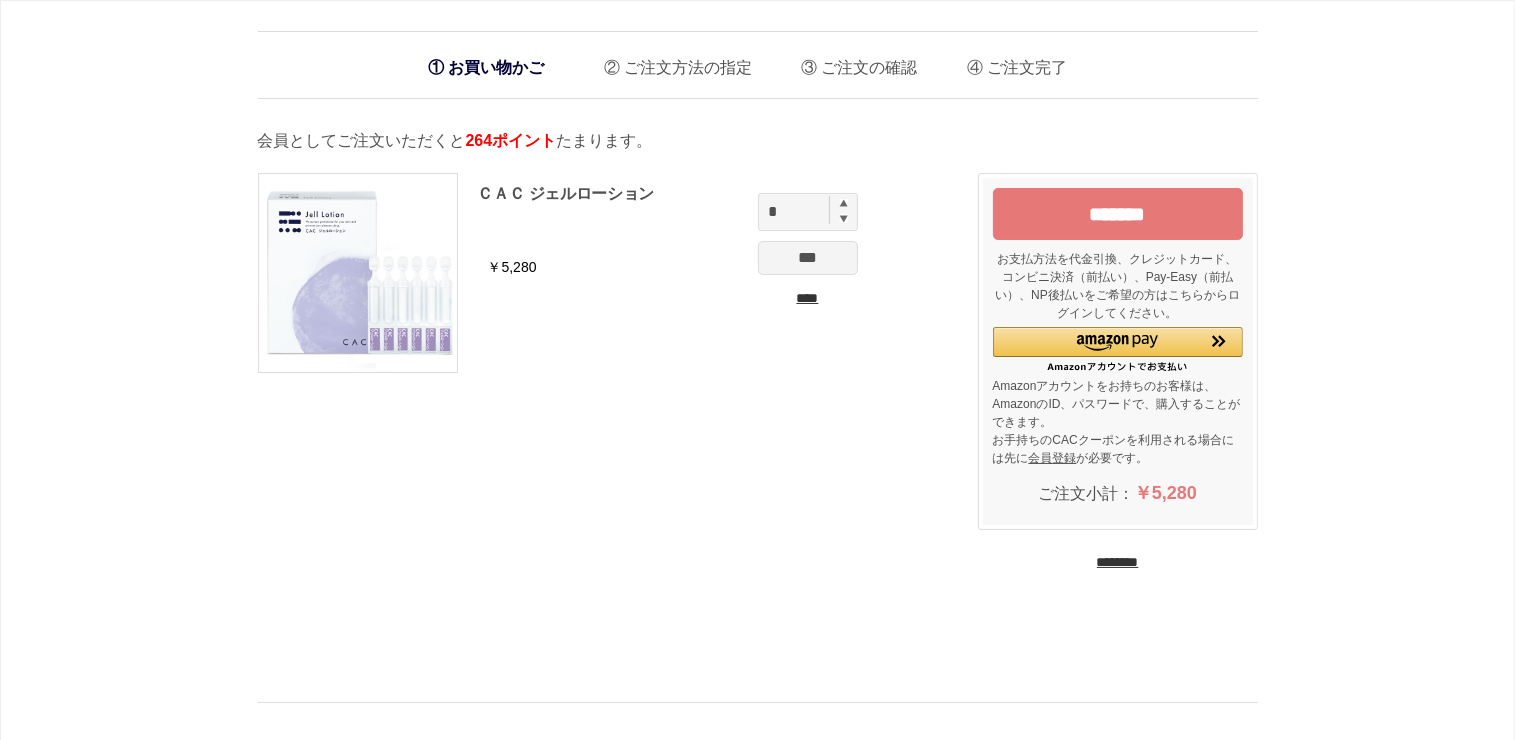 click on "********" at bounding box center (1118, 562) 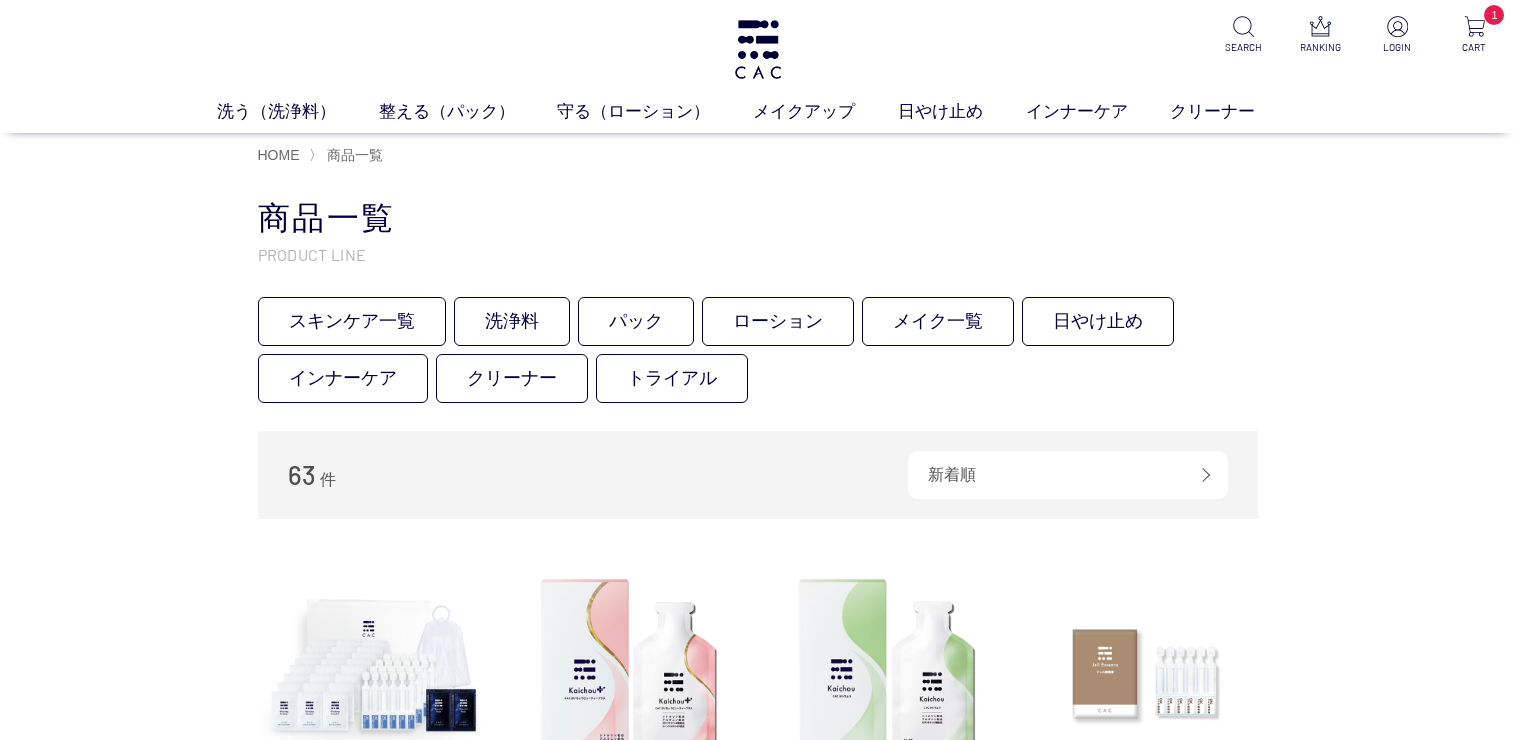 scroll, scrollTop: 0, scrollLeft: 0, axis: both 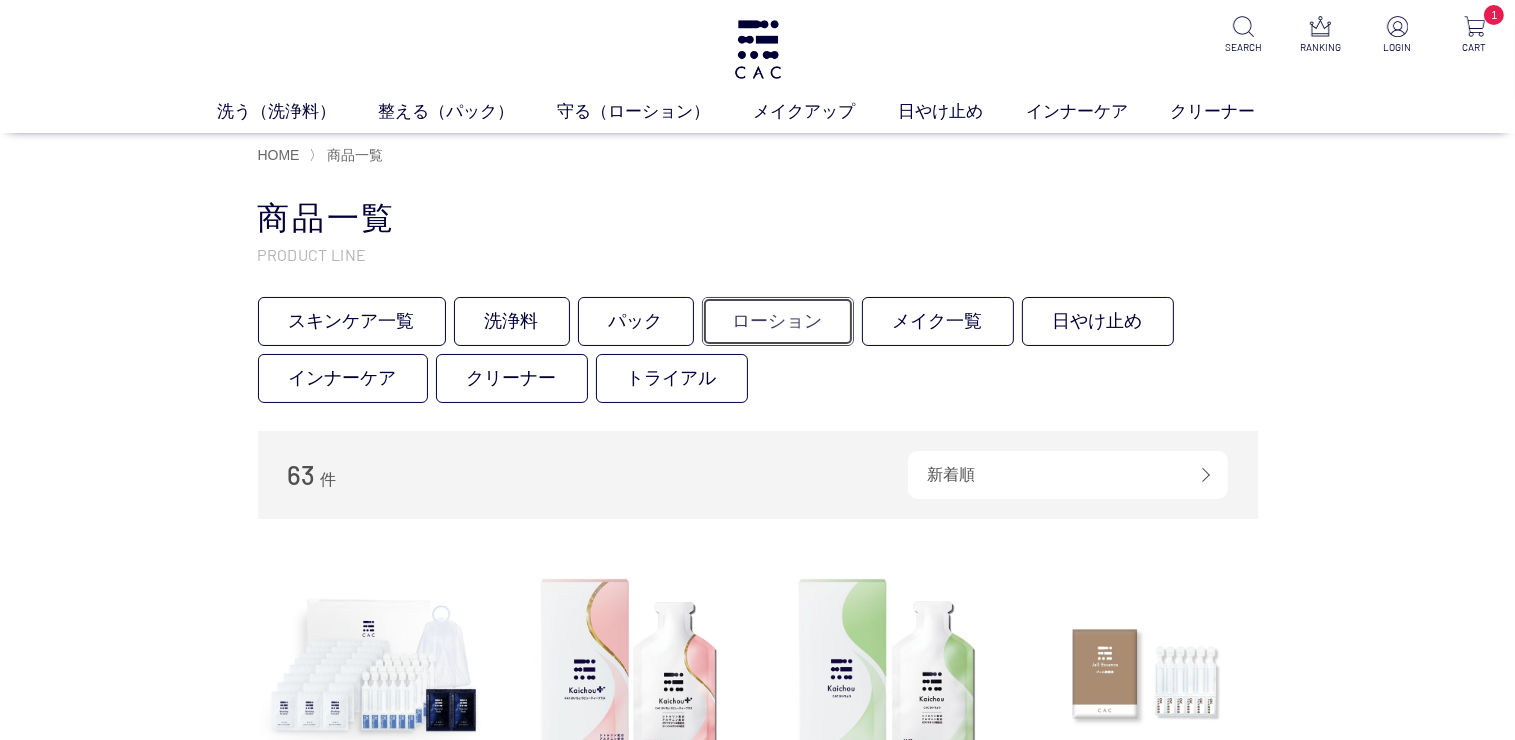 click on "ローション" at bounding box center (778, 321) 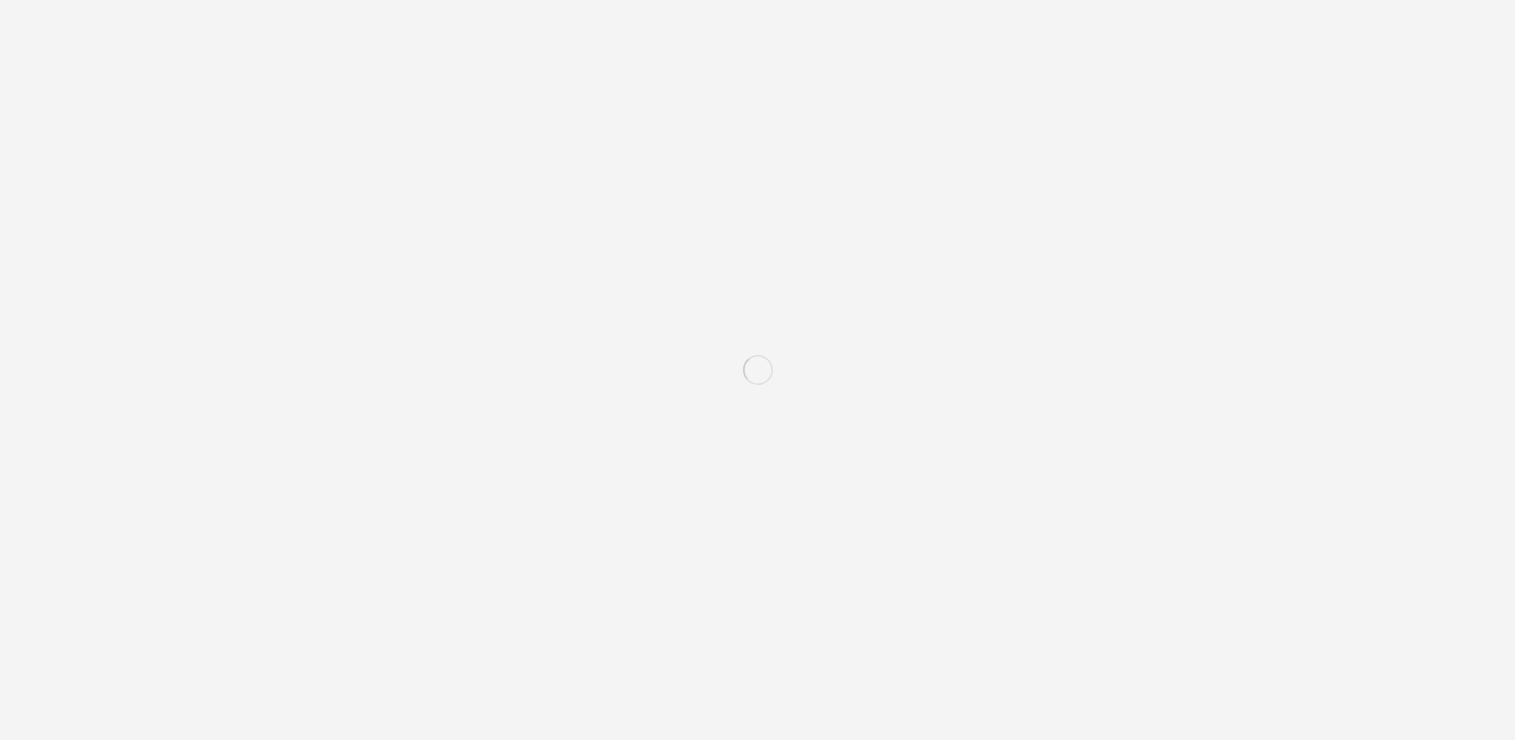 scroll, scrollTop: 0, scrollLeft: 0, axis: both 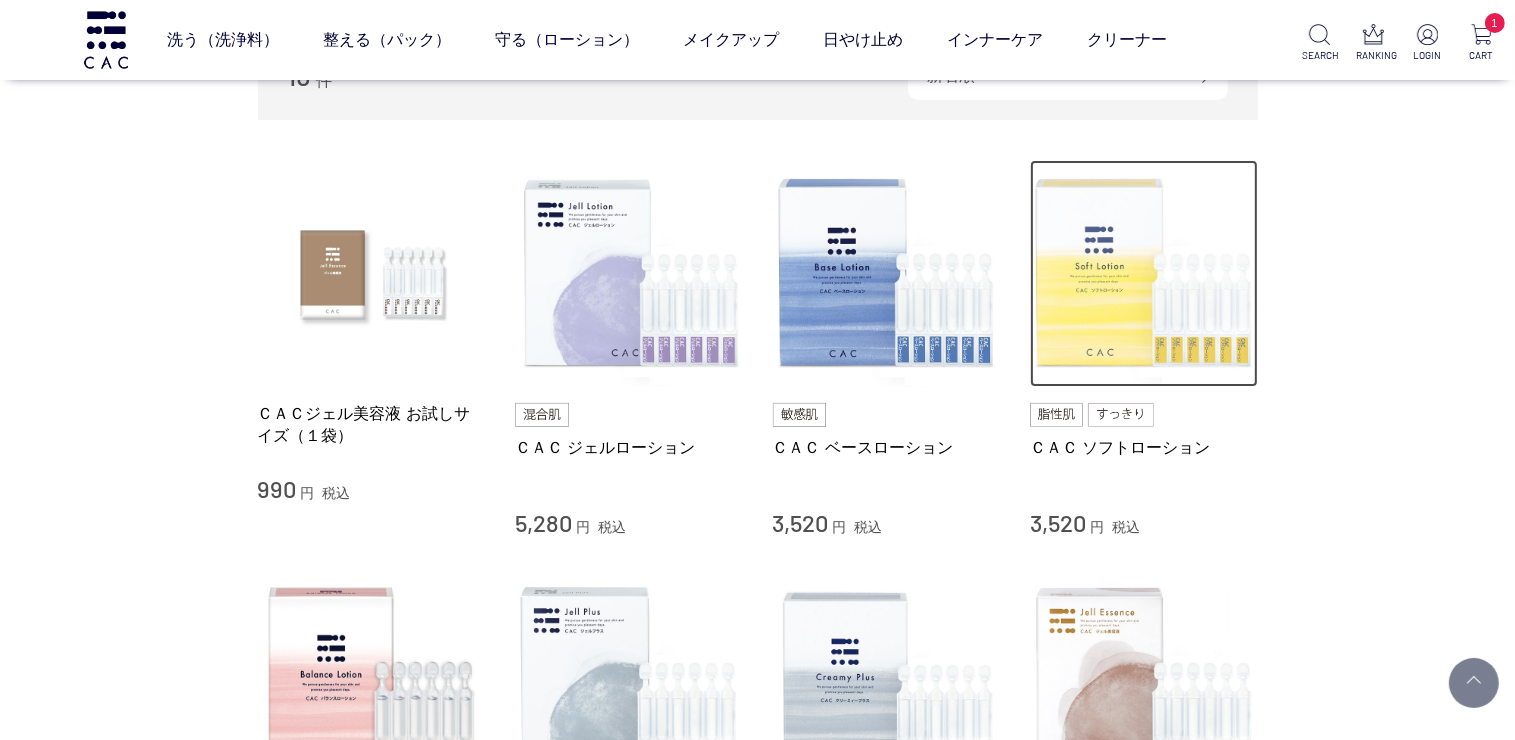 click at bounding box center [1144, 274] 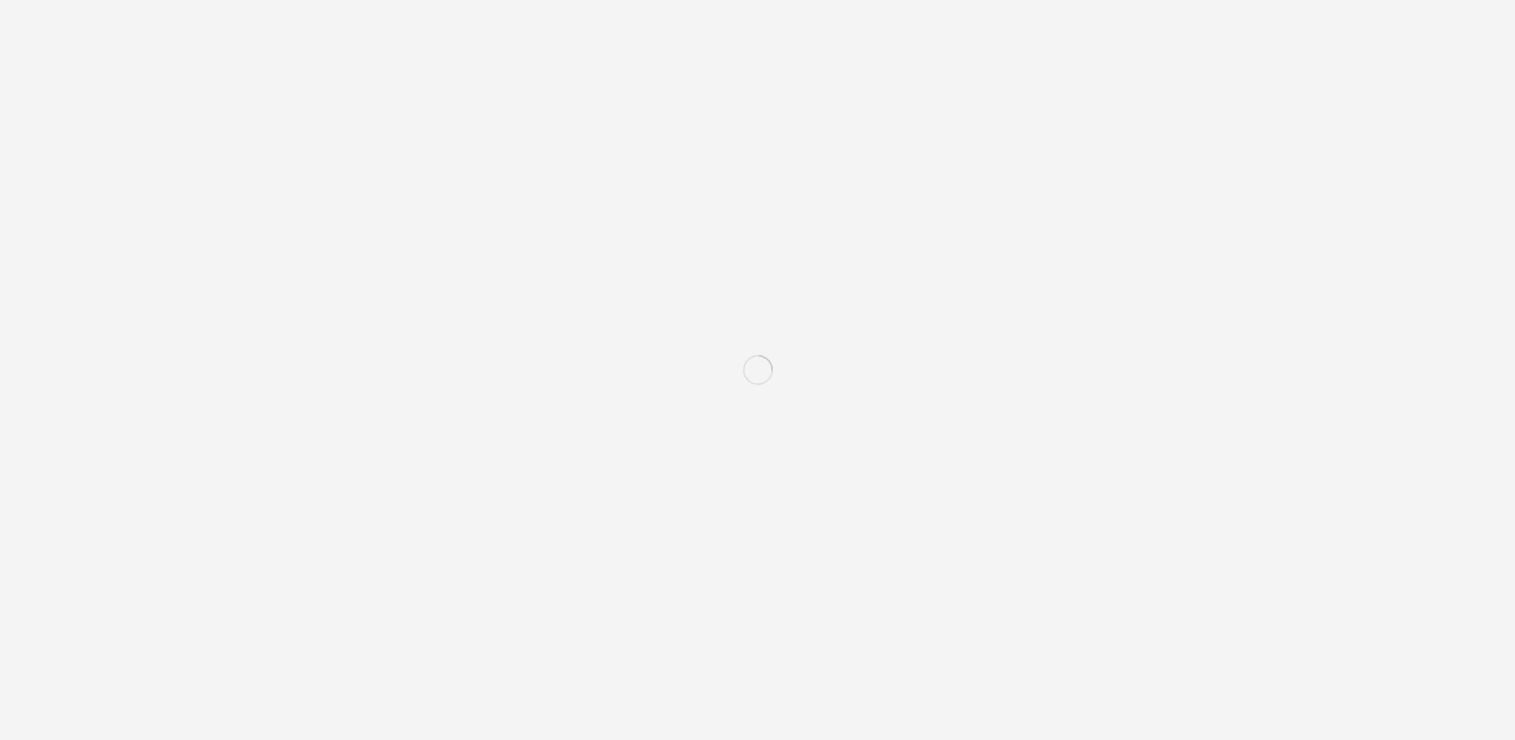 scroll, scrollTop: 0, scrollLeft: 0, axis: both 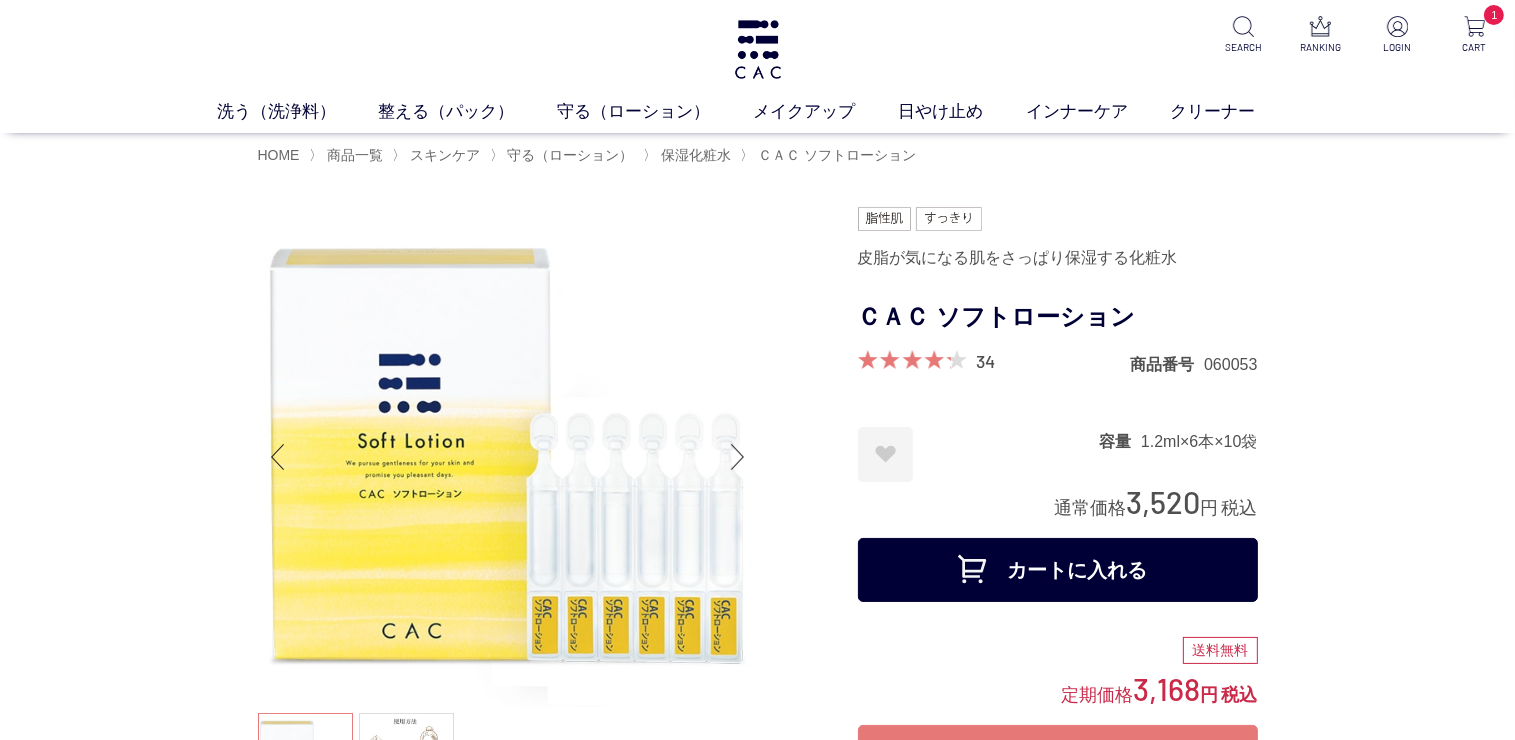 click on "カートに入れる" at bounding box center [1058, 570] 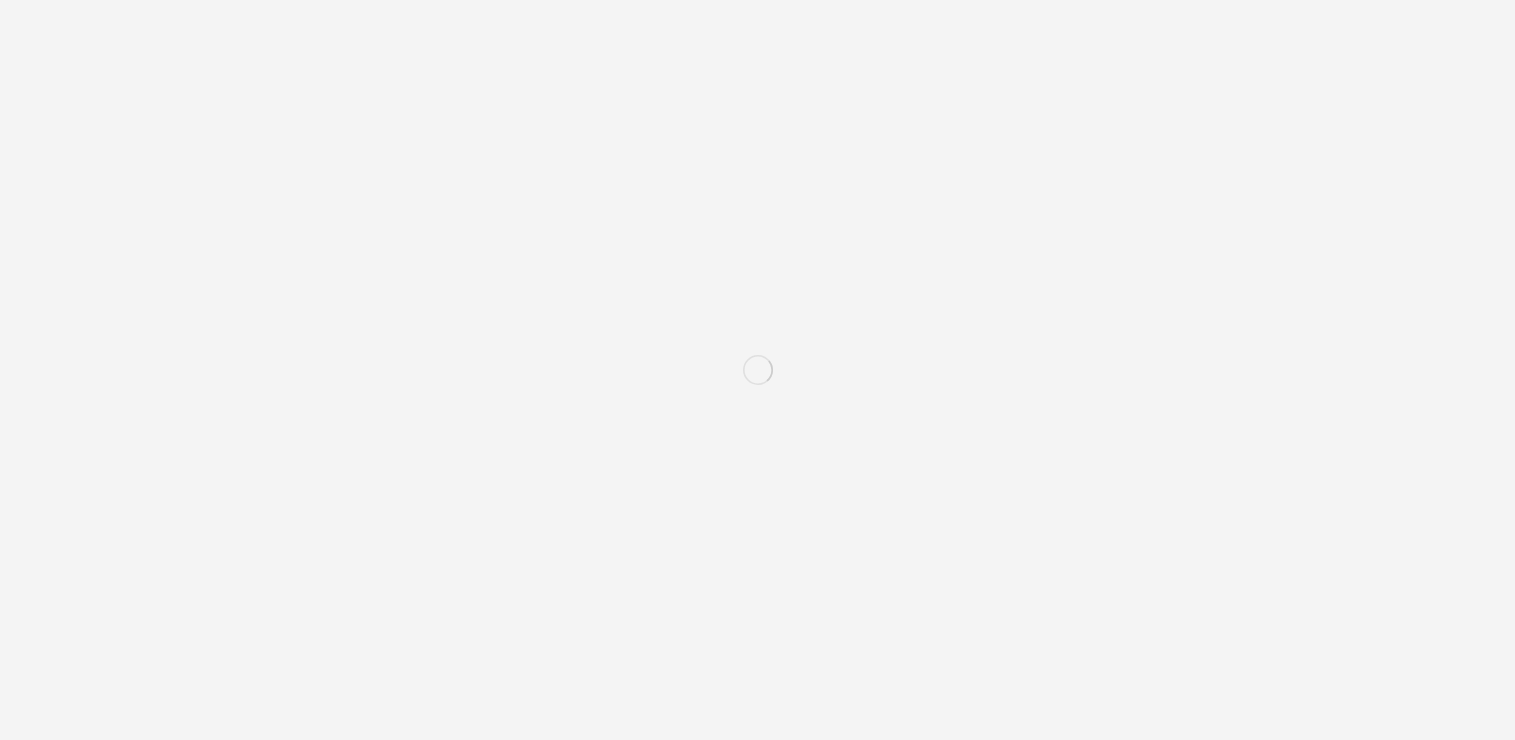 scroll, scrollTop: 0, scrollLeft: 0, axis: both 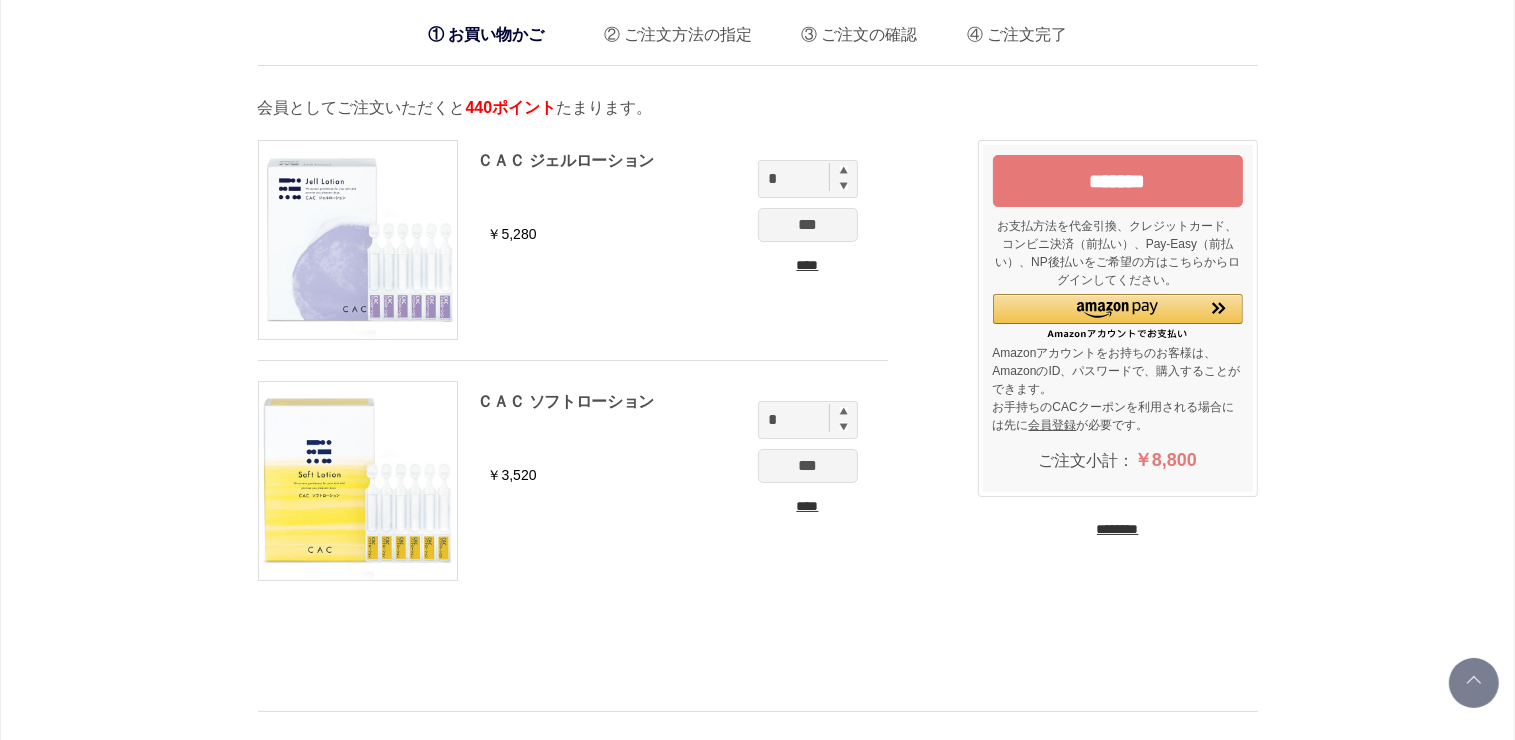 click on "*******" at bounding box center [1118, 181] 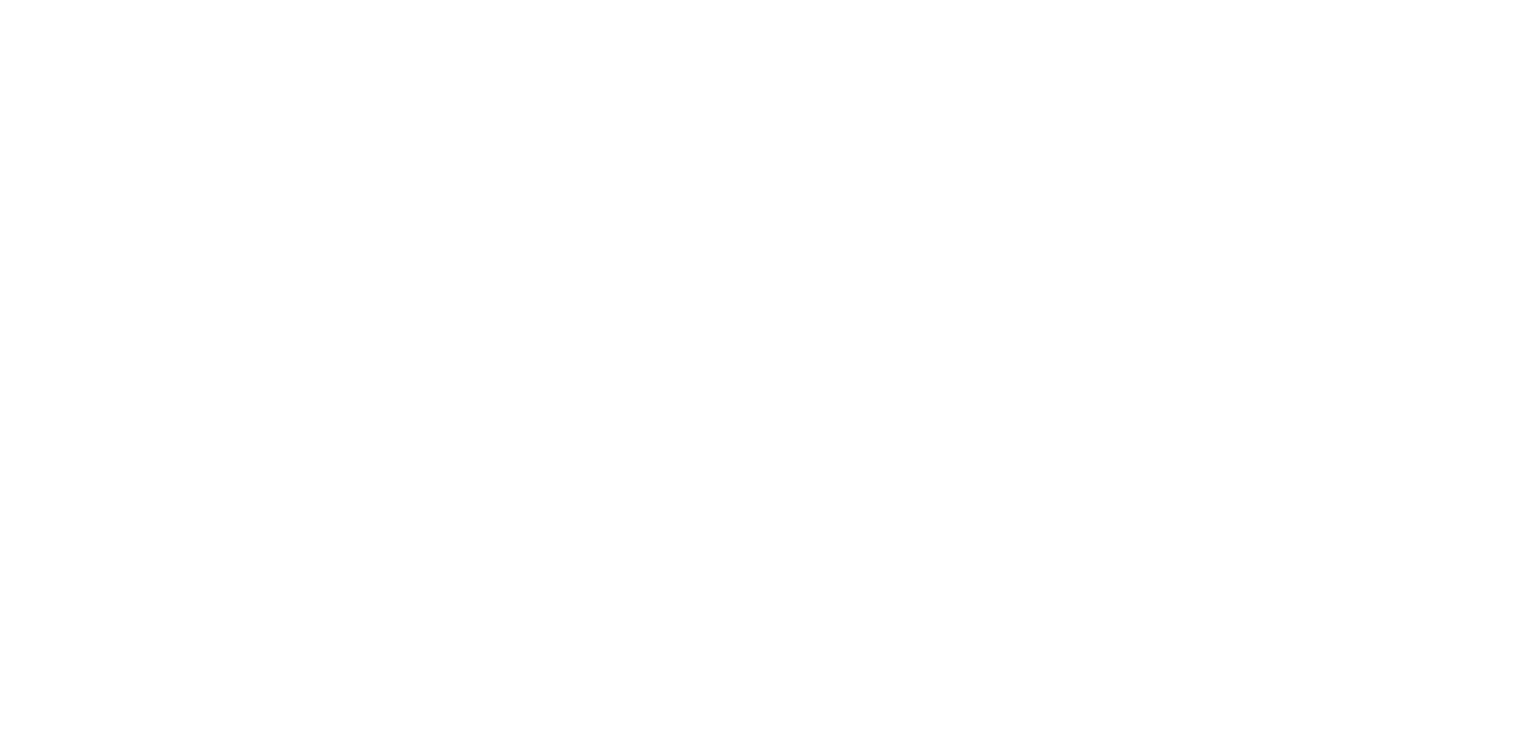 scroll, scrollTop: 0, scrollLeft: 0, axis: both 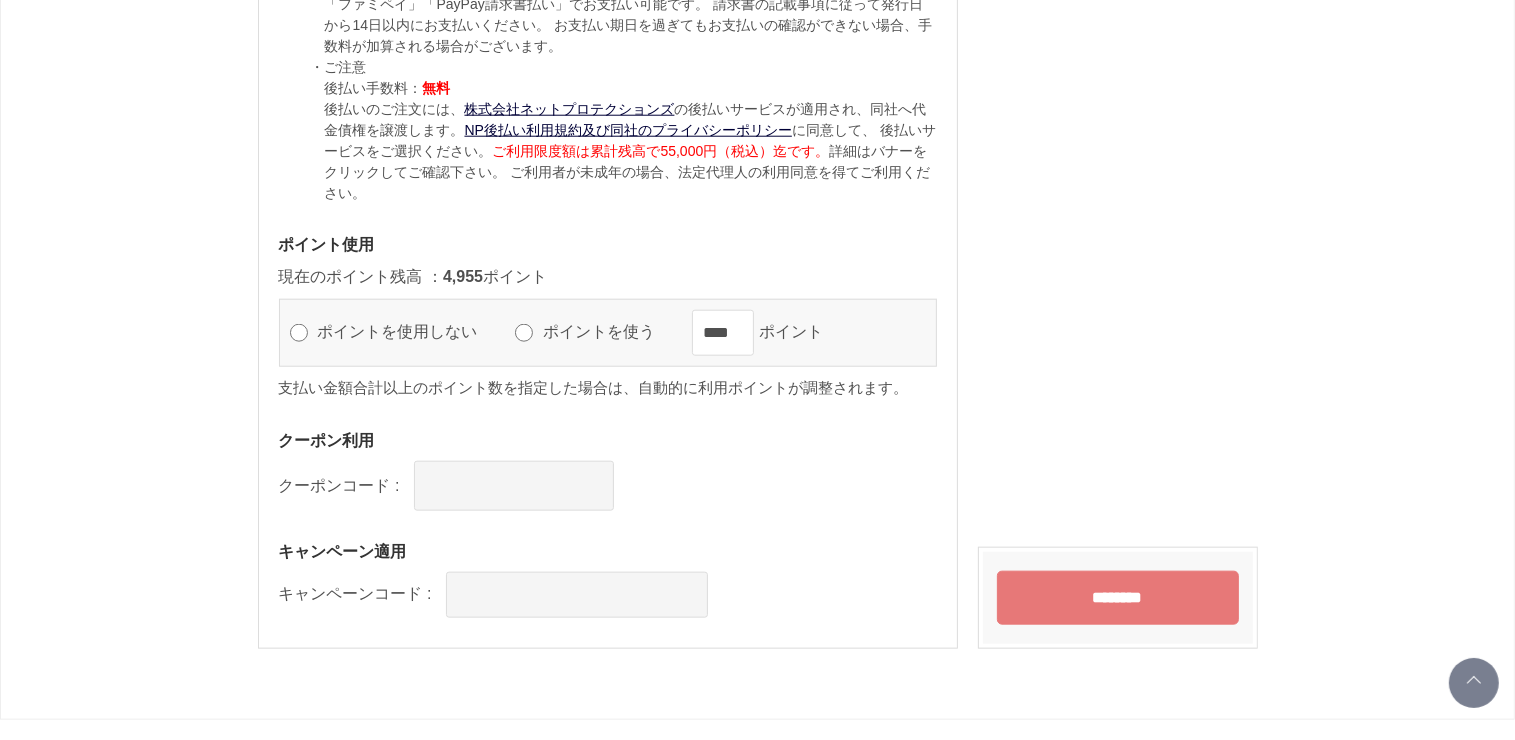 click on "********" at bounding box center (1118, 598) 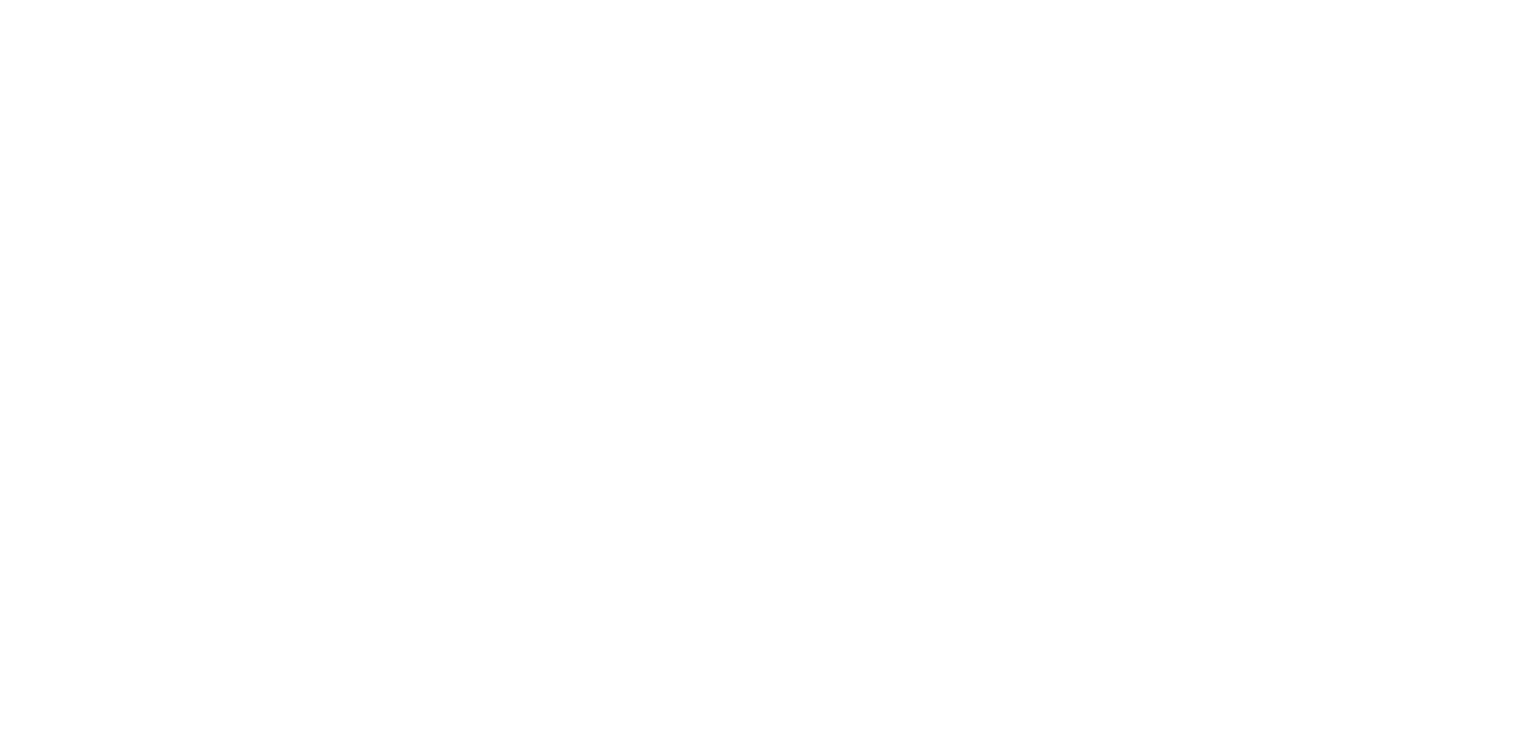 scroll, scrollTop: 0, scrollLeft: 0, axis: both 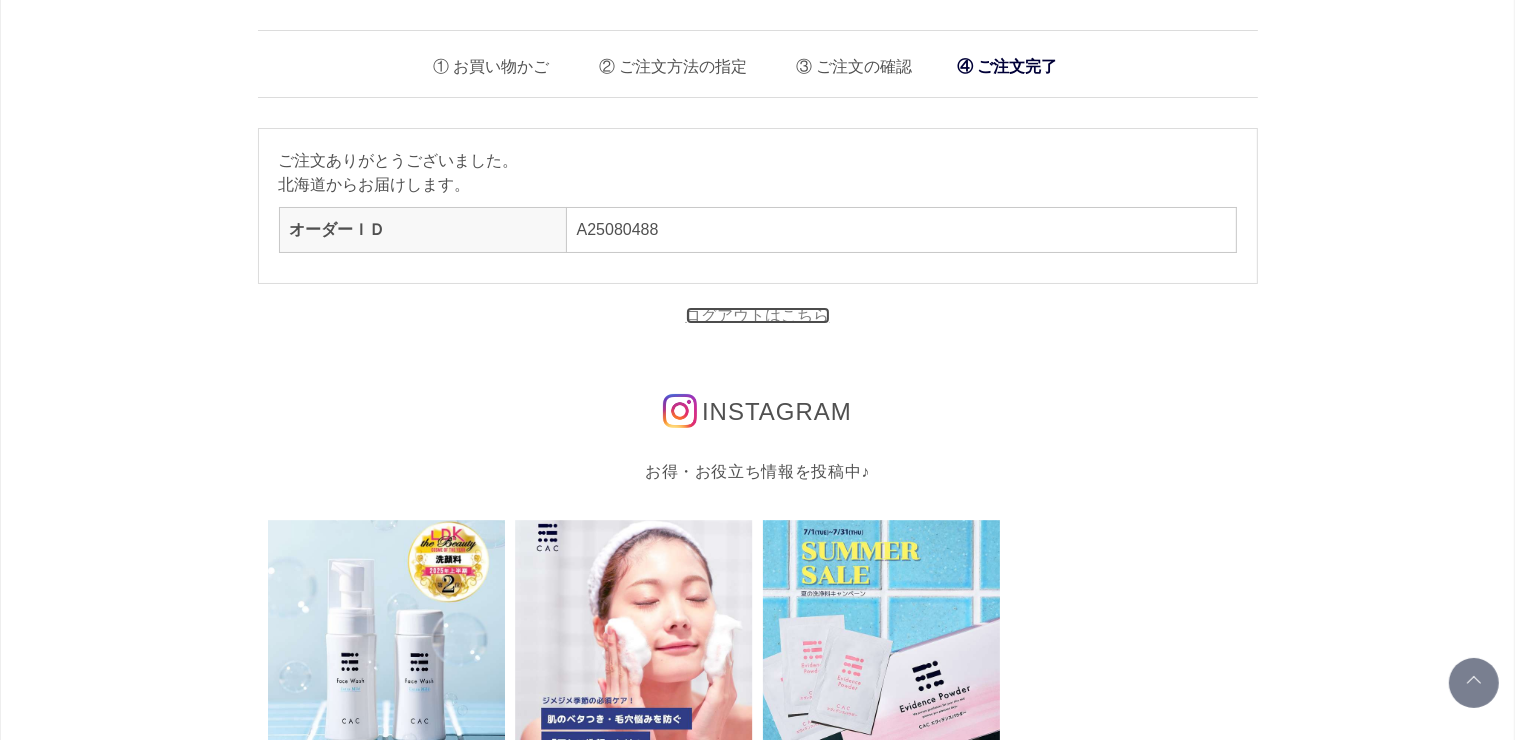 click on "ログアウトはこちら" at bounding box center (758, 315) 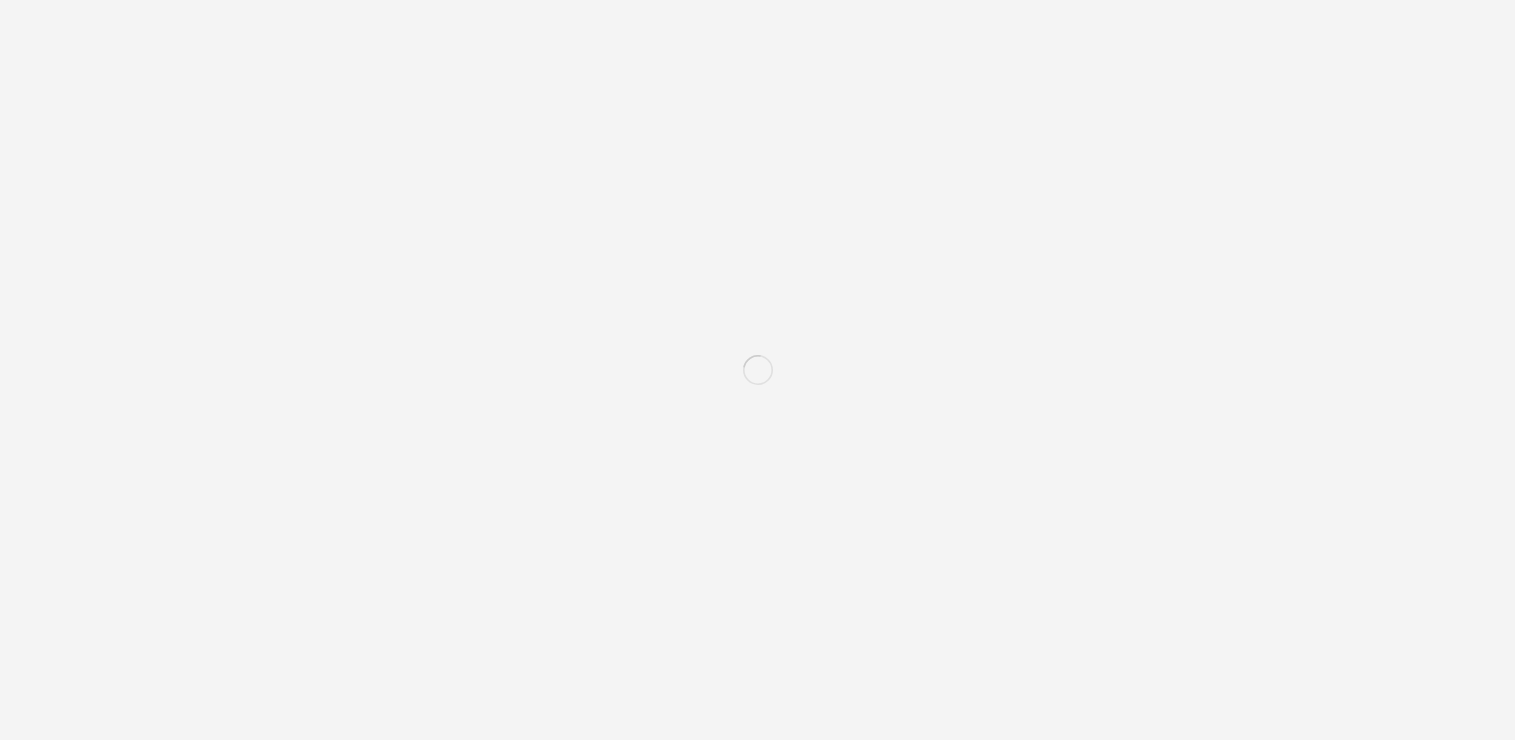 scroll, scrollTop: 0, scrollLeft: 0, axis: both 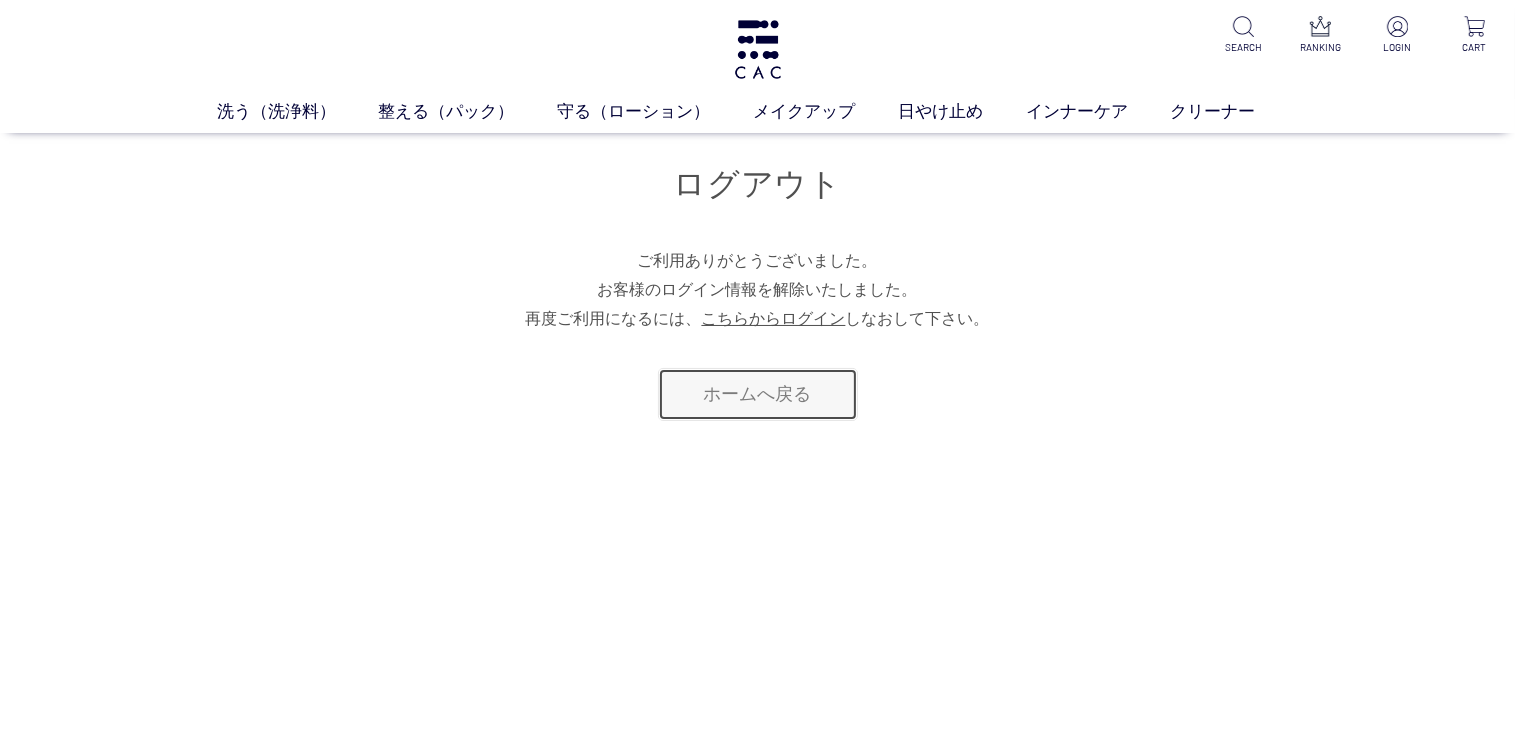 click on "ホームへ戻る" at bounding box center (758, 394) 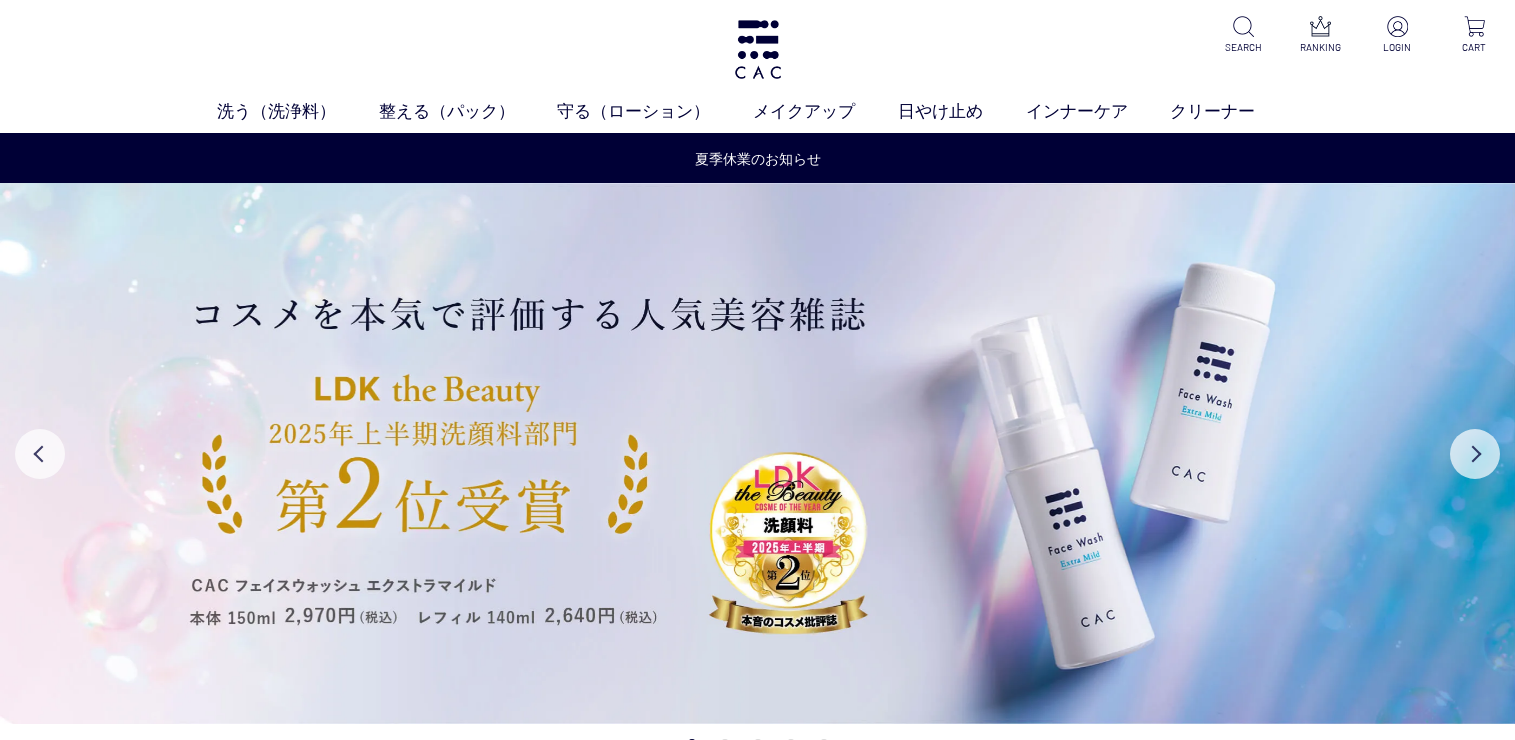 scroll, scrollTop: 0, scrollLeft: 0, axis: both 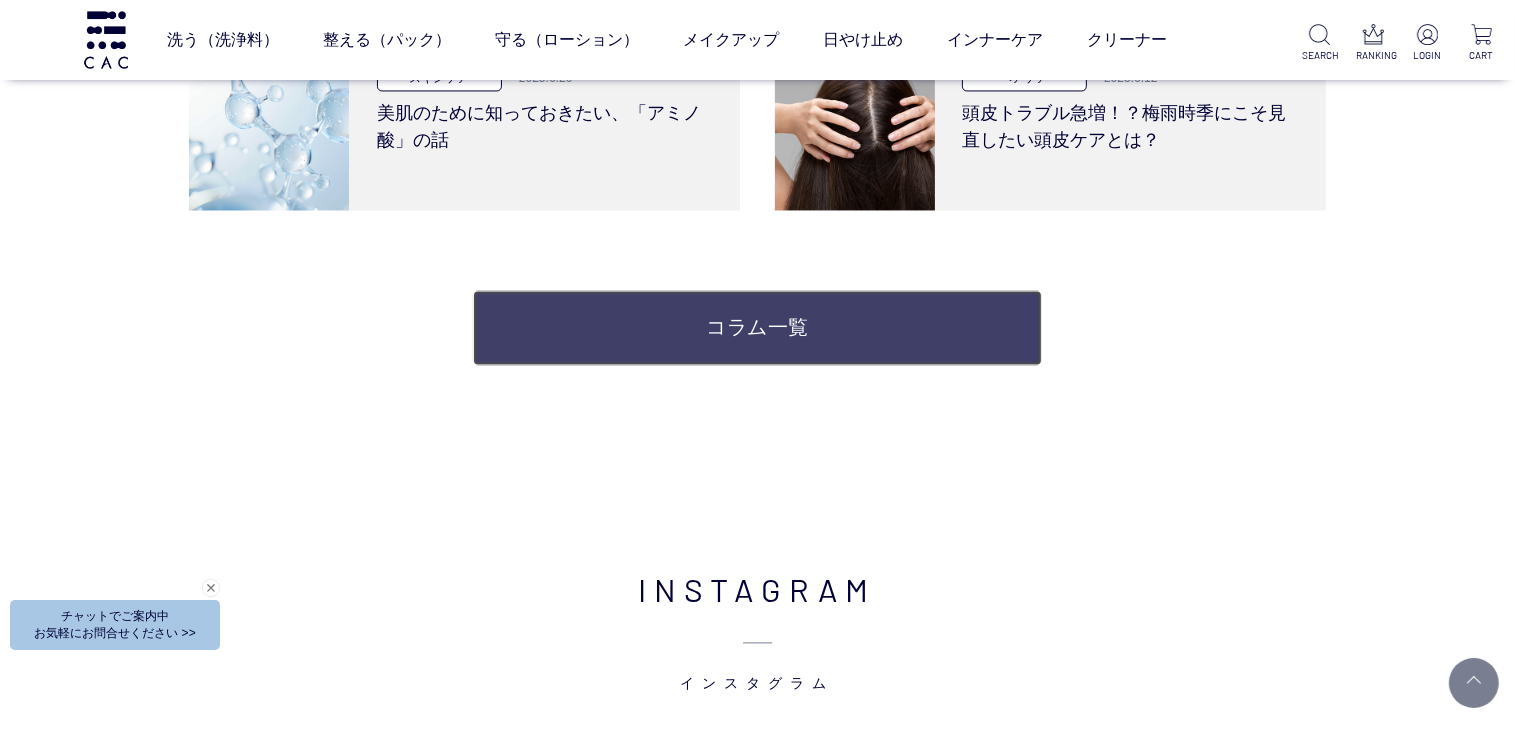 click on "コラム一覧" at bounding box center (757, 327) 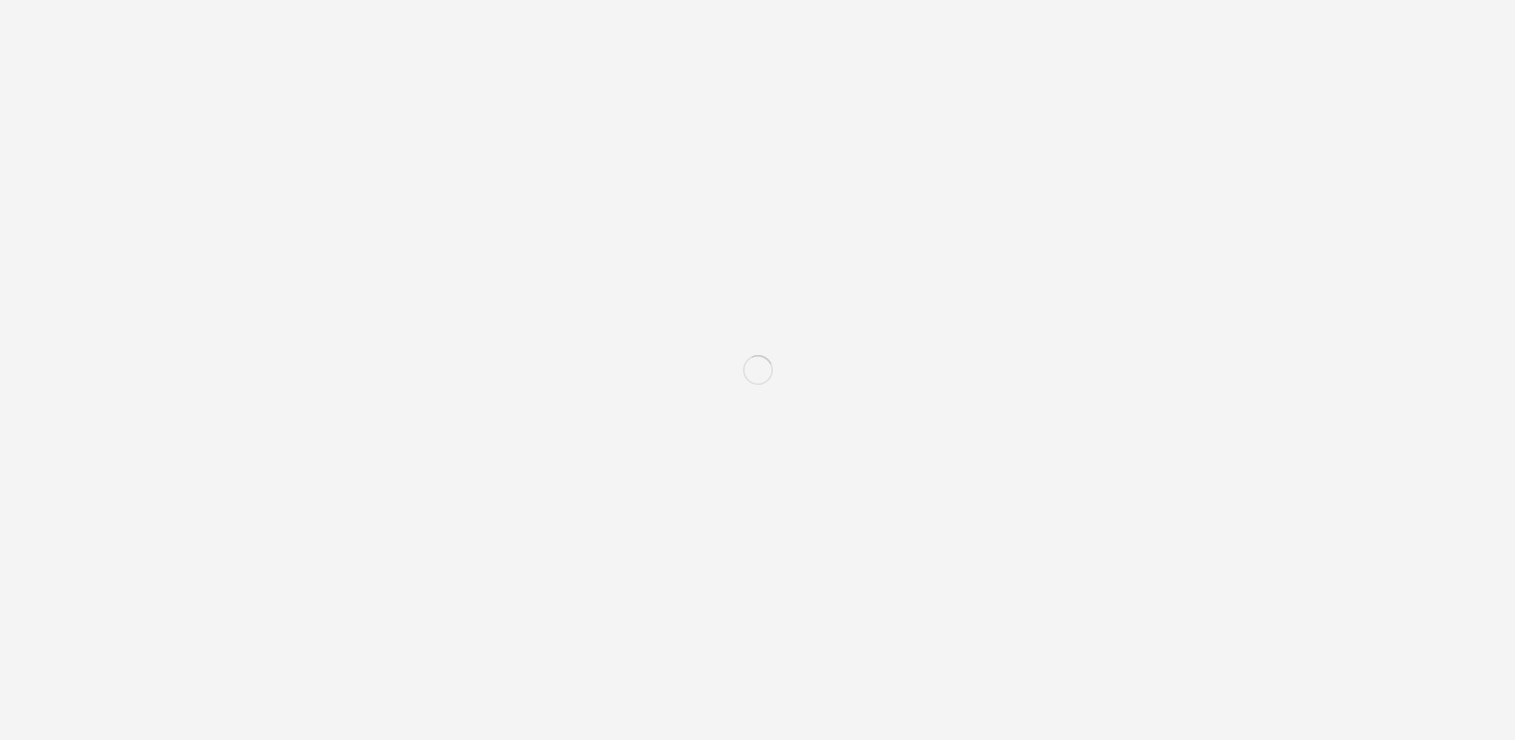 scroll, scrollTop: 0, scrollLeft: 0, axis: both 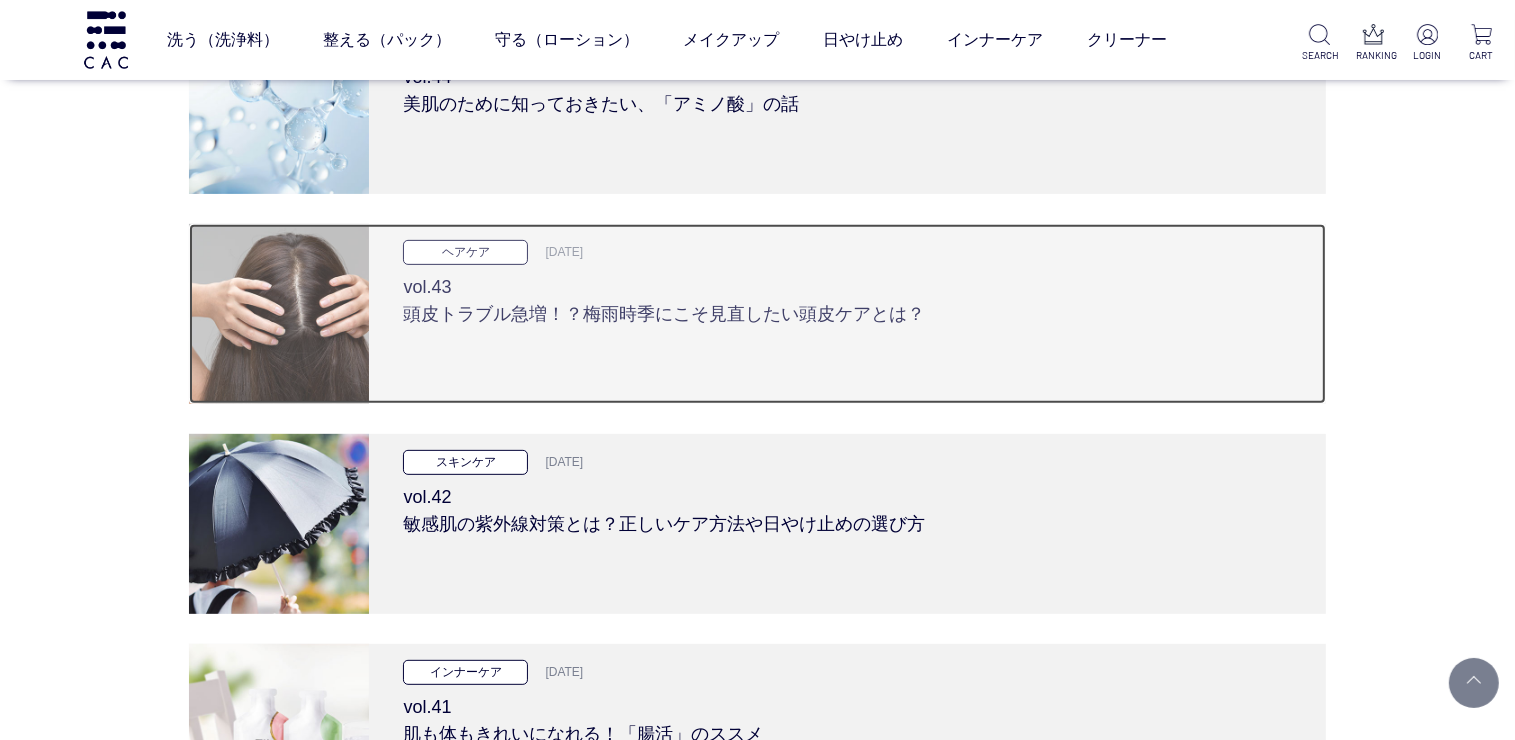 click at bounding box center [279, 314] 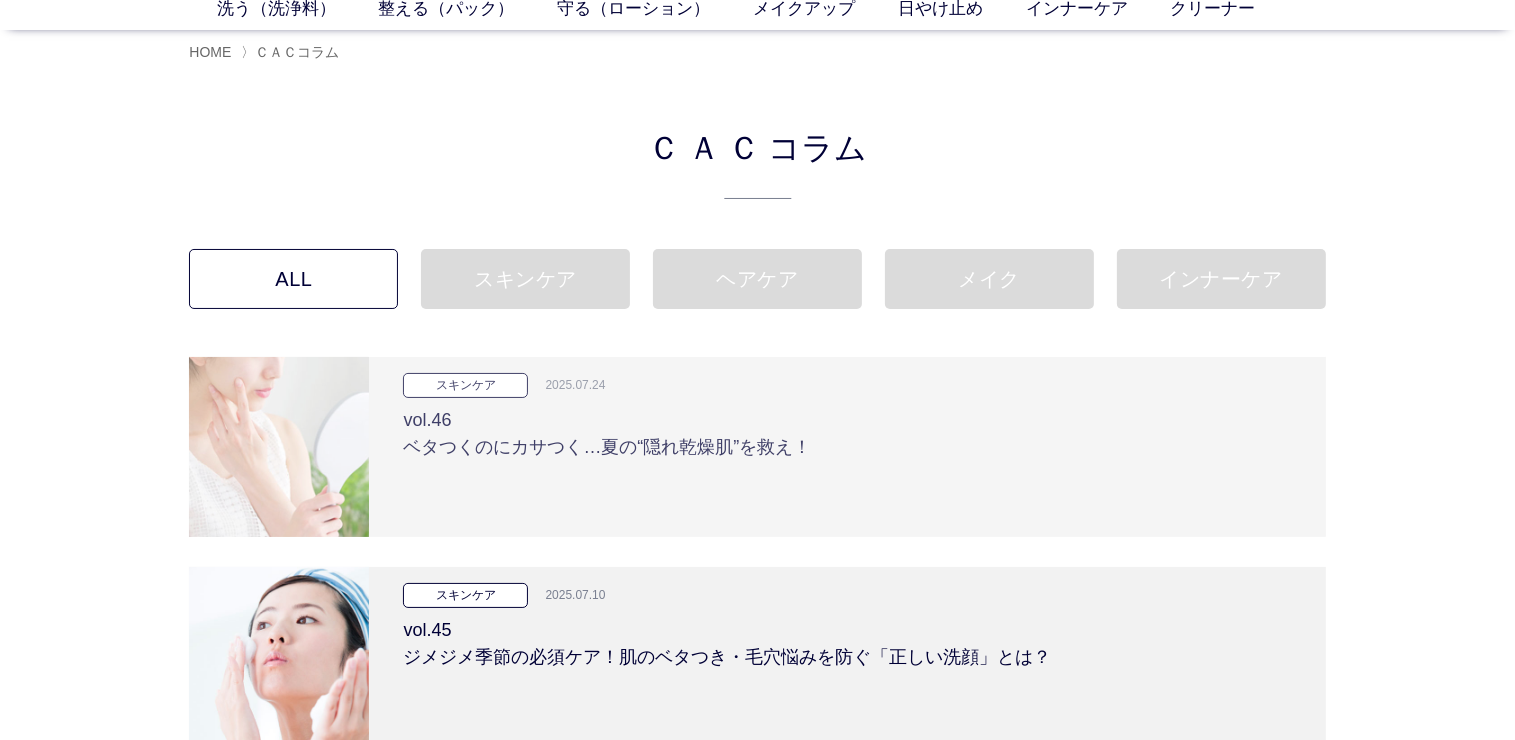 scroll, scrollTop: 100, scrollLeft: 0, axis: vertical 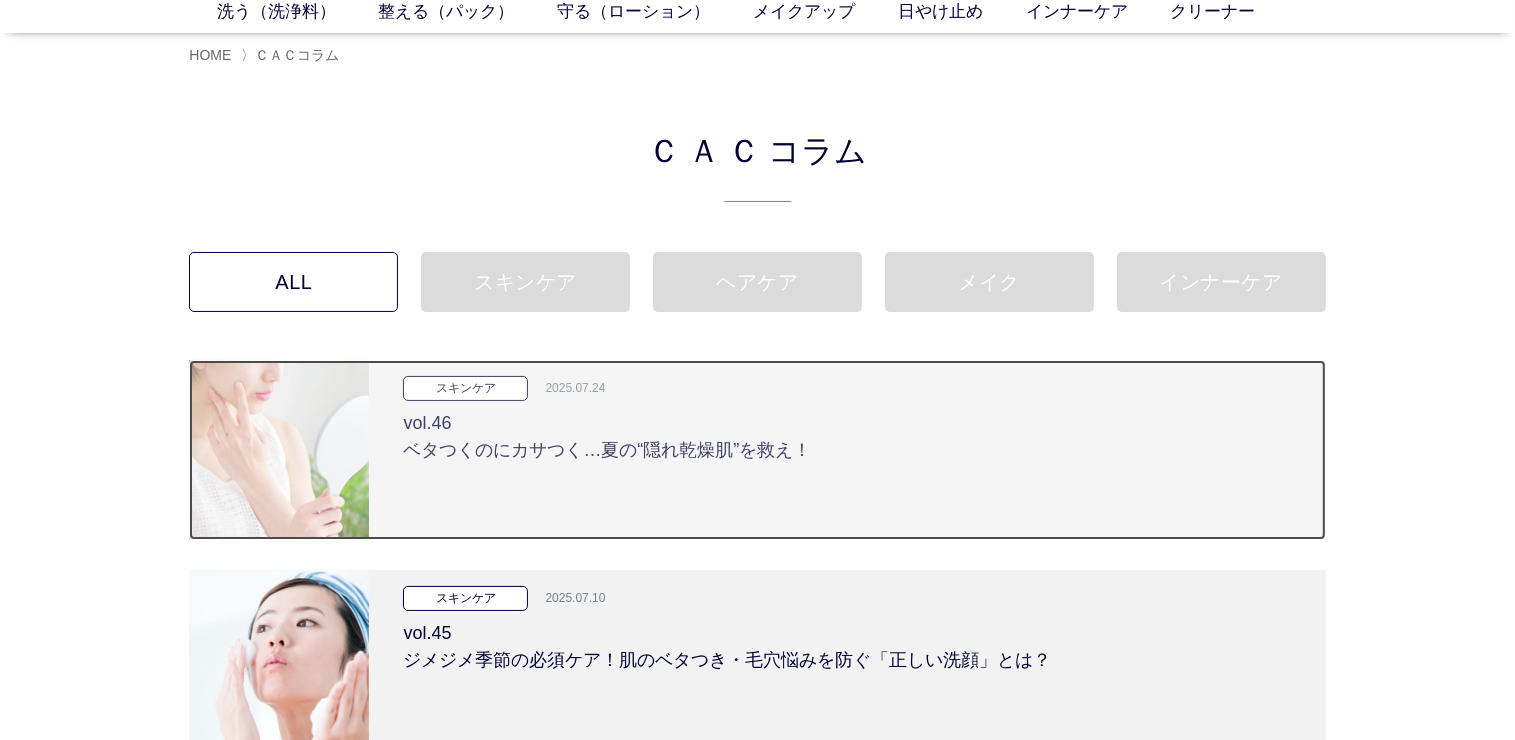 click at bounding box center (279, 450) 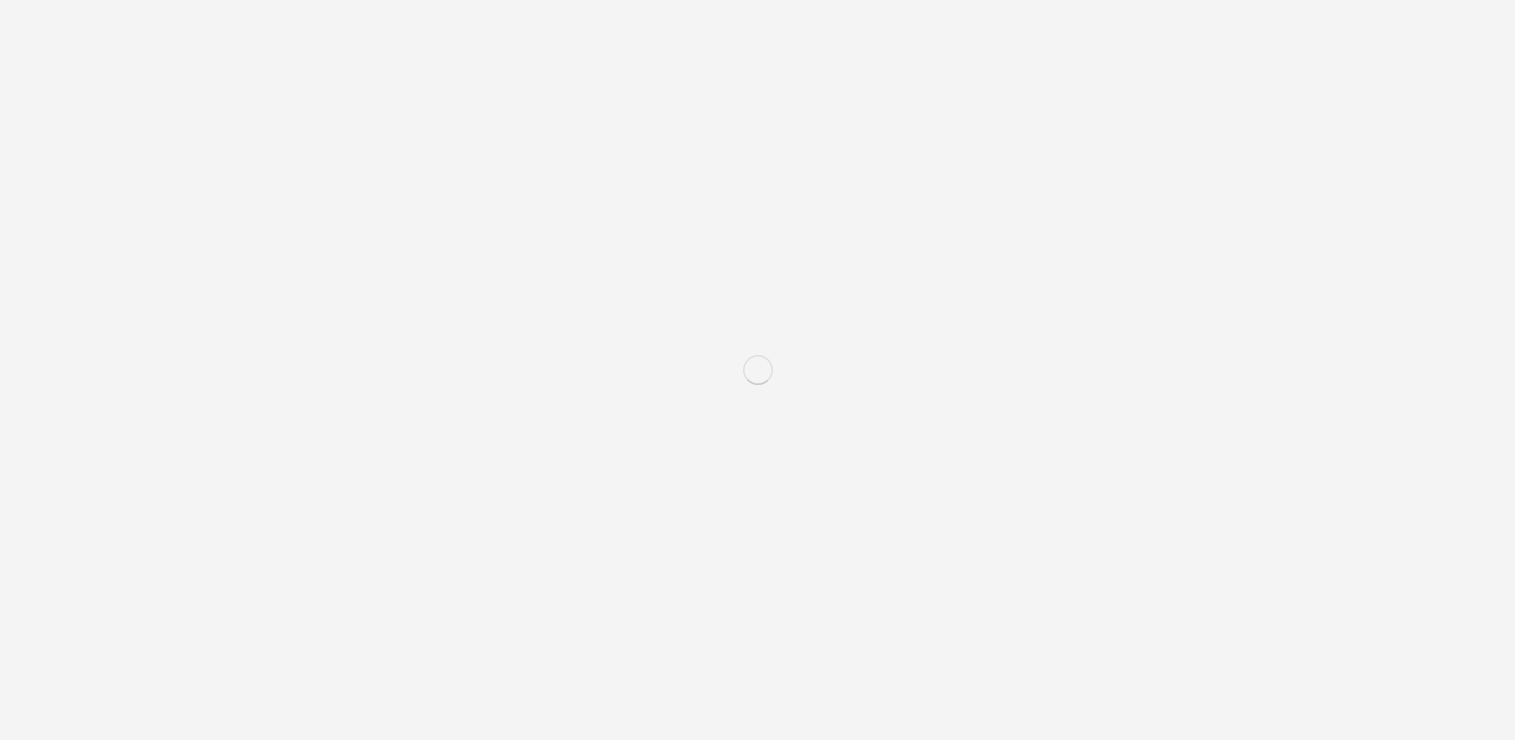 scroll, scrollTop: 0, scrollLeft: 0, axis: both 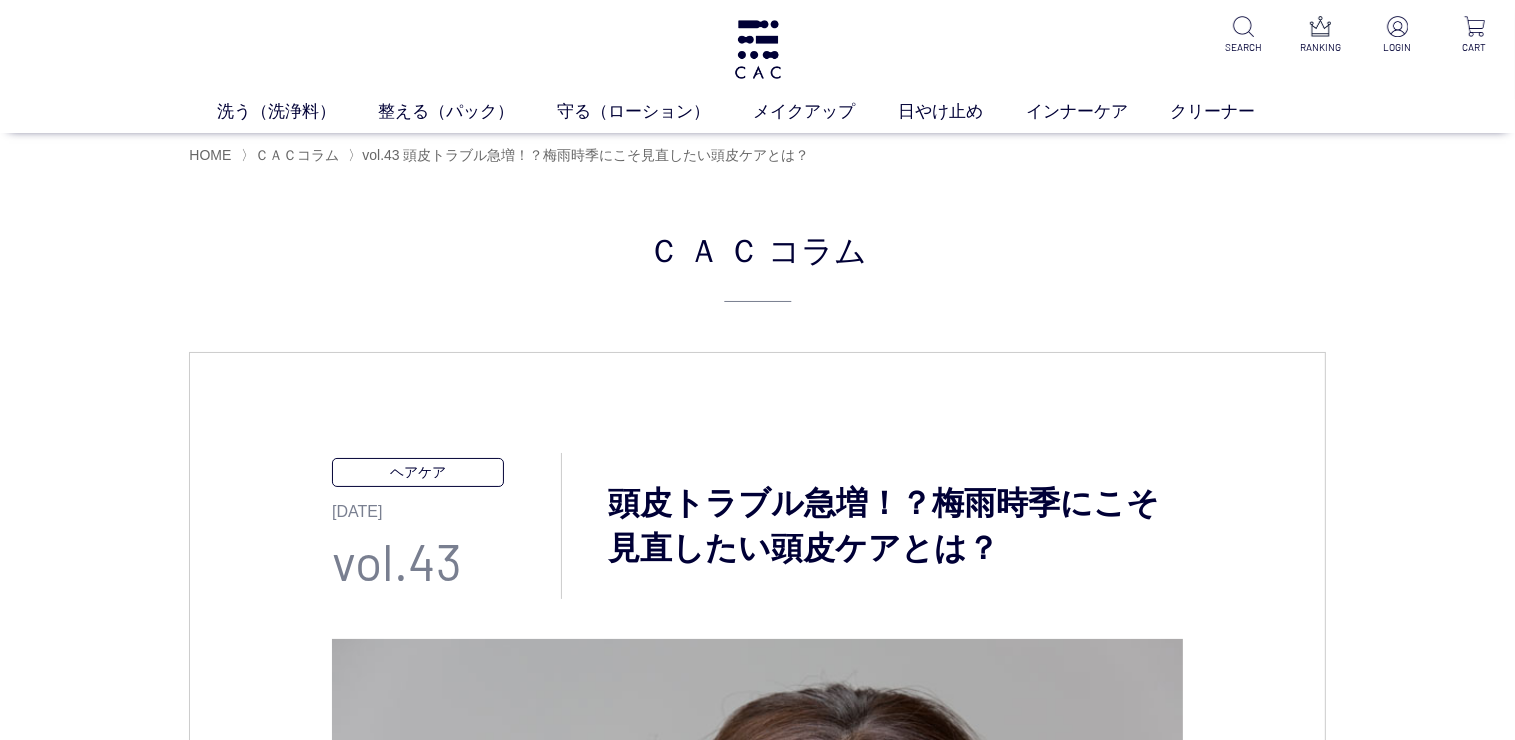 click on "ＣＡＣ コラム" at bounding box center (757, 263) 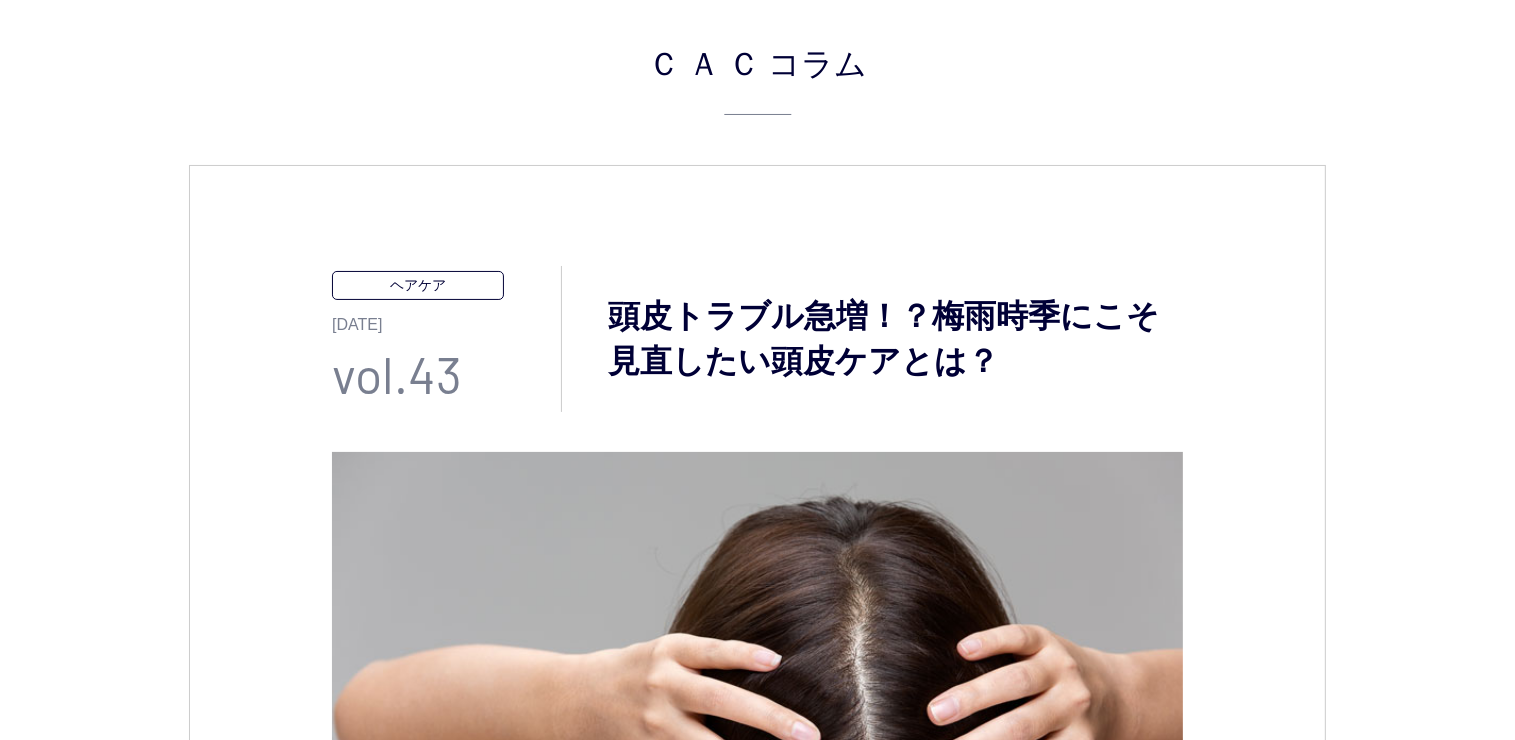 scroll, scrollTop: 200, scrollLeft: 0, axis: vertical 